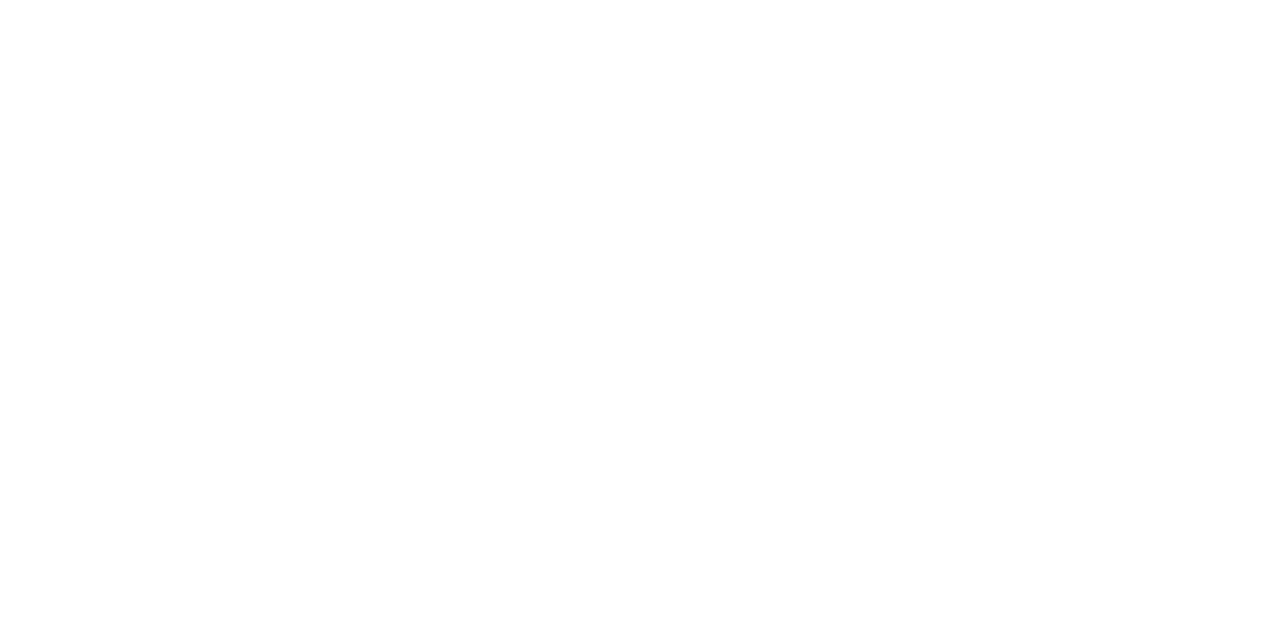 scroll, scrollTop: 0, scrollLeft: 0, axis: both 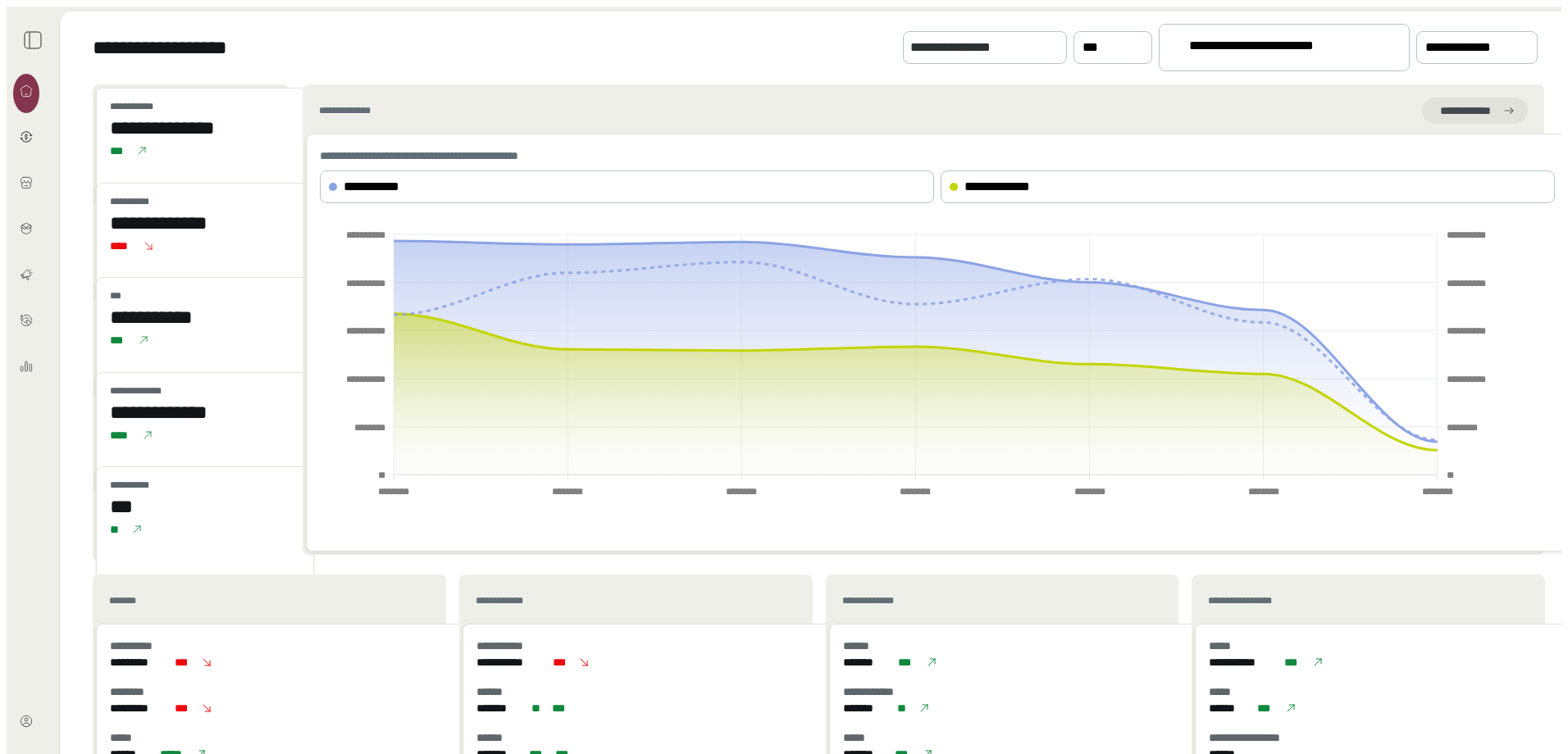 click on "**********" at bounding box center (1277, 48) 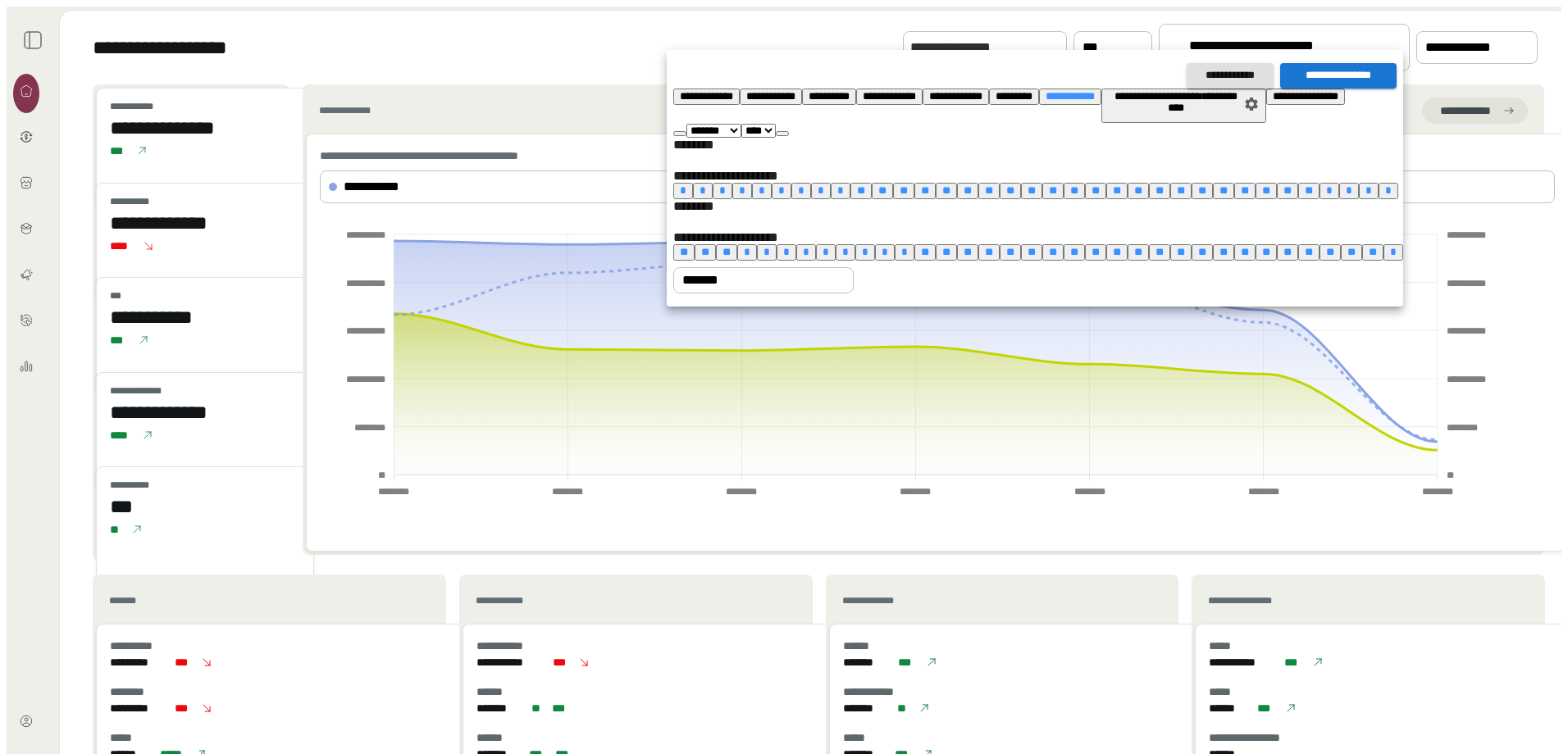 click on "**********" at bounding box center (706, 96) 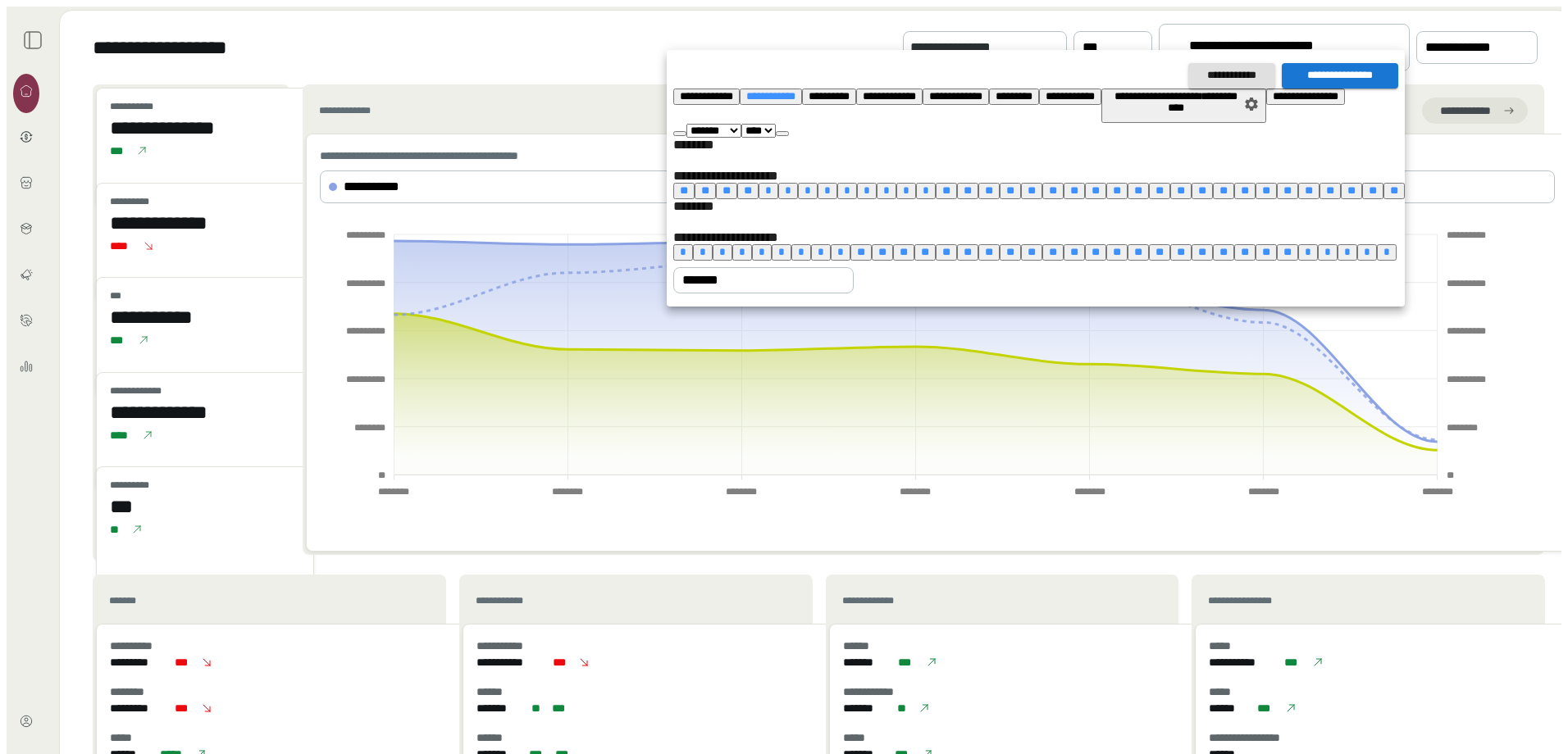click on "**********" at bounding box center [1340, 75] 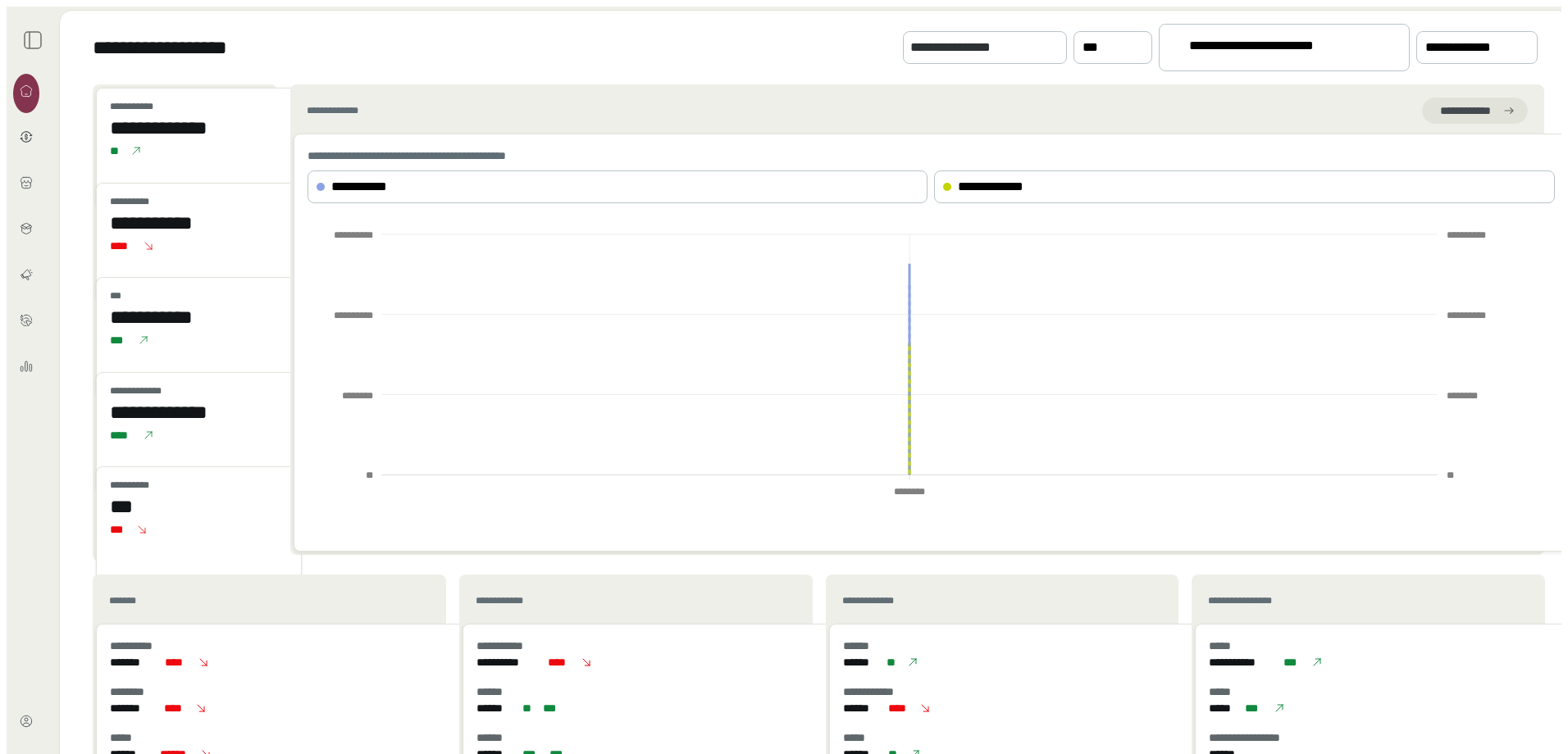 click on "**********" at bounding box center (1277, 48) 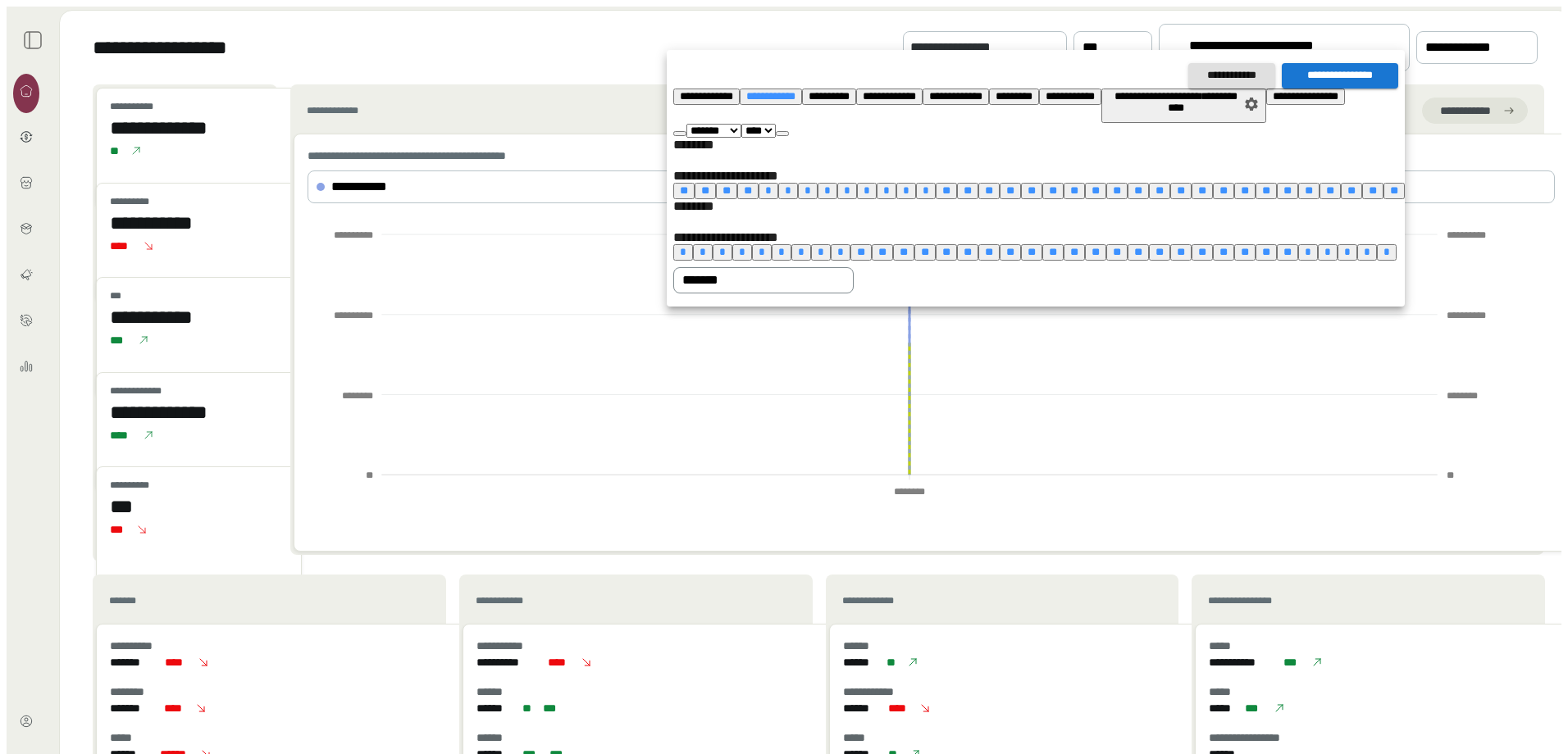 click on "*******" at bounding box center [752, 280] 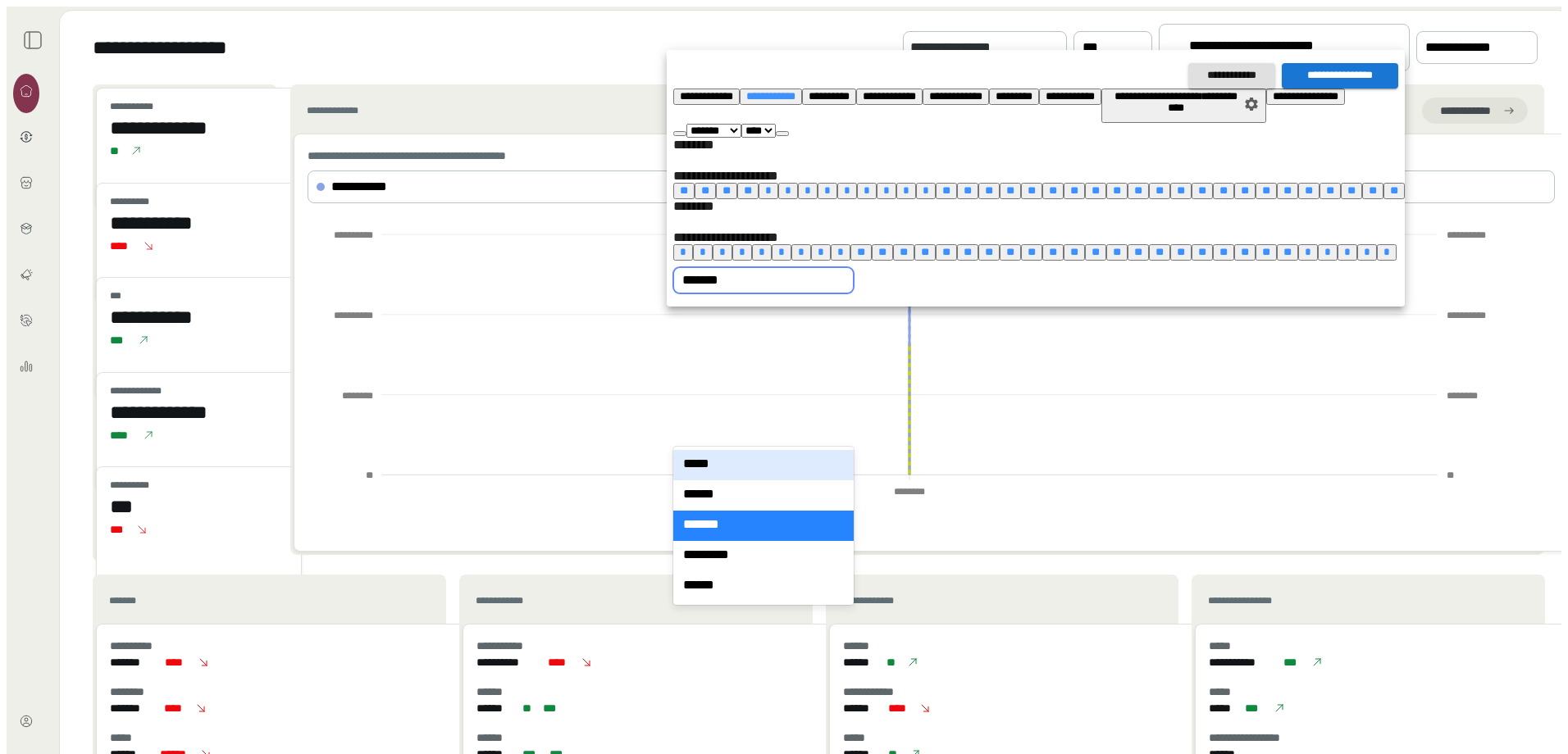 click on "*****" at bounding box center (763, 465) 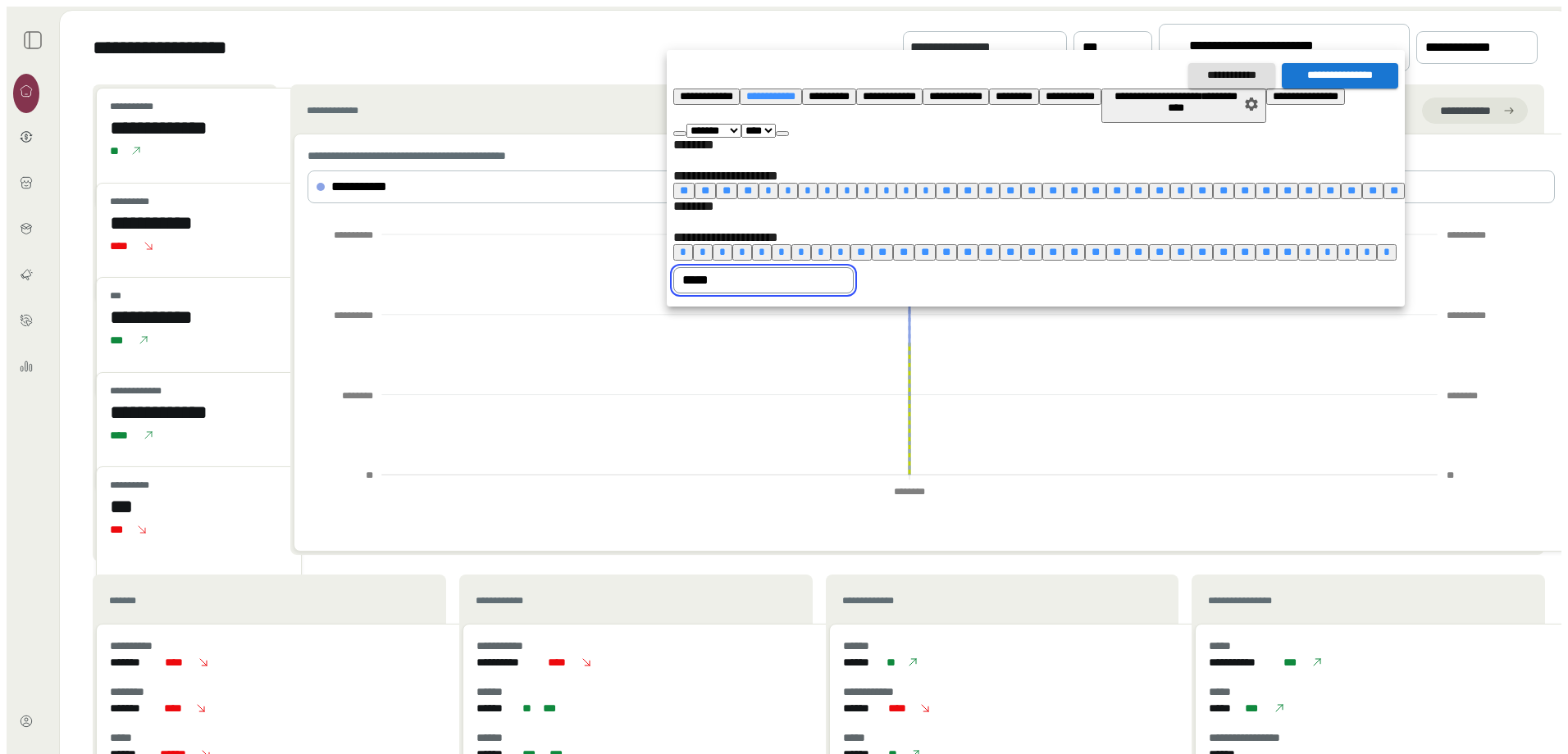 click on "**********" at bounding box center [1340, 75] 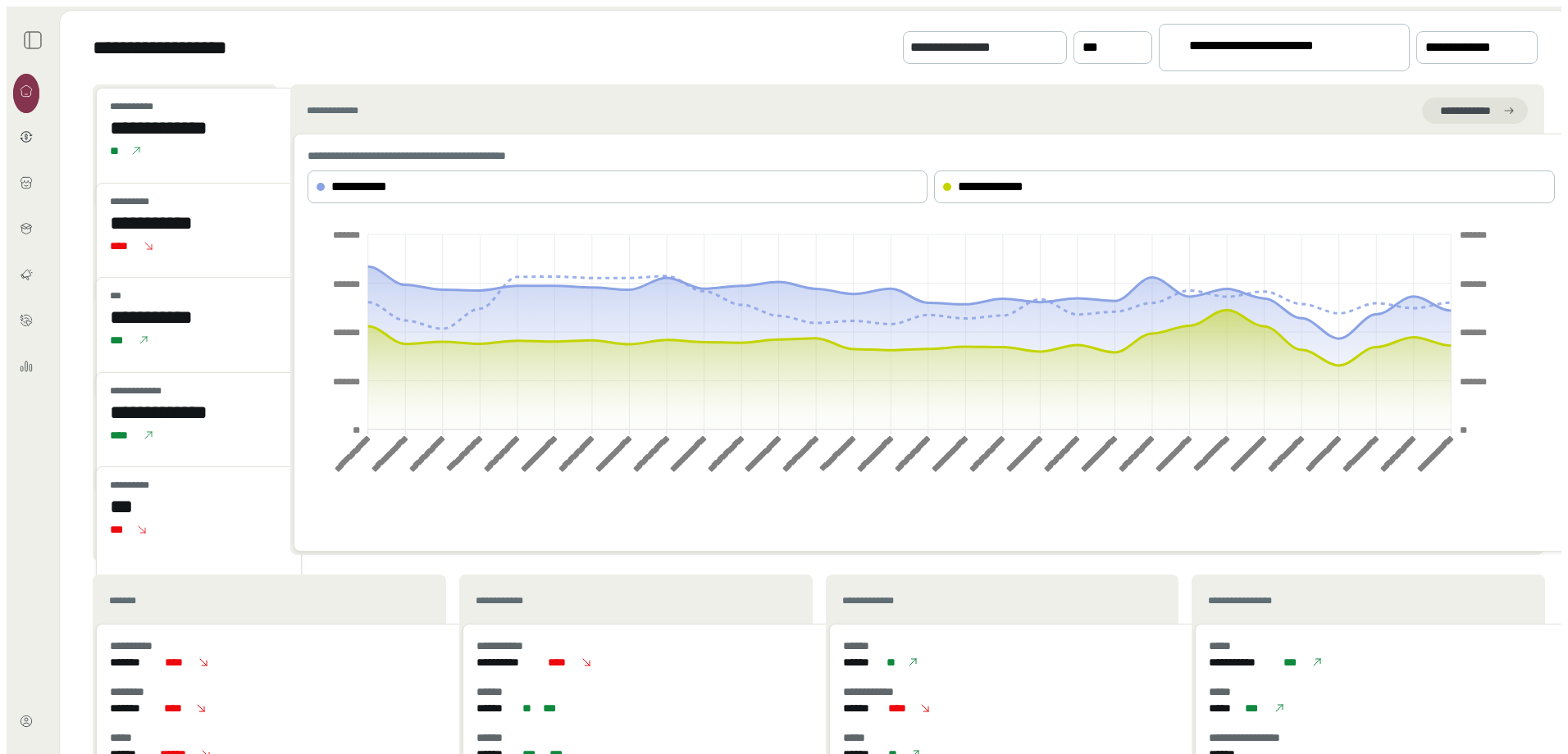 click at bounding box center [26, 93] 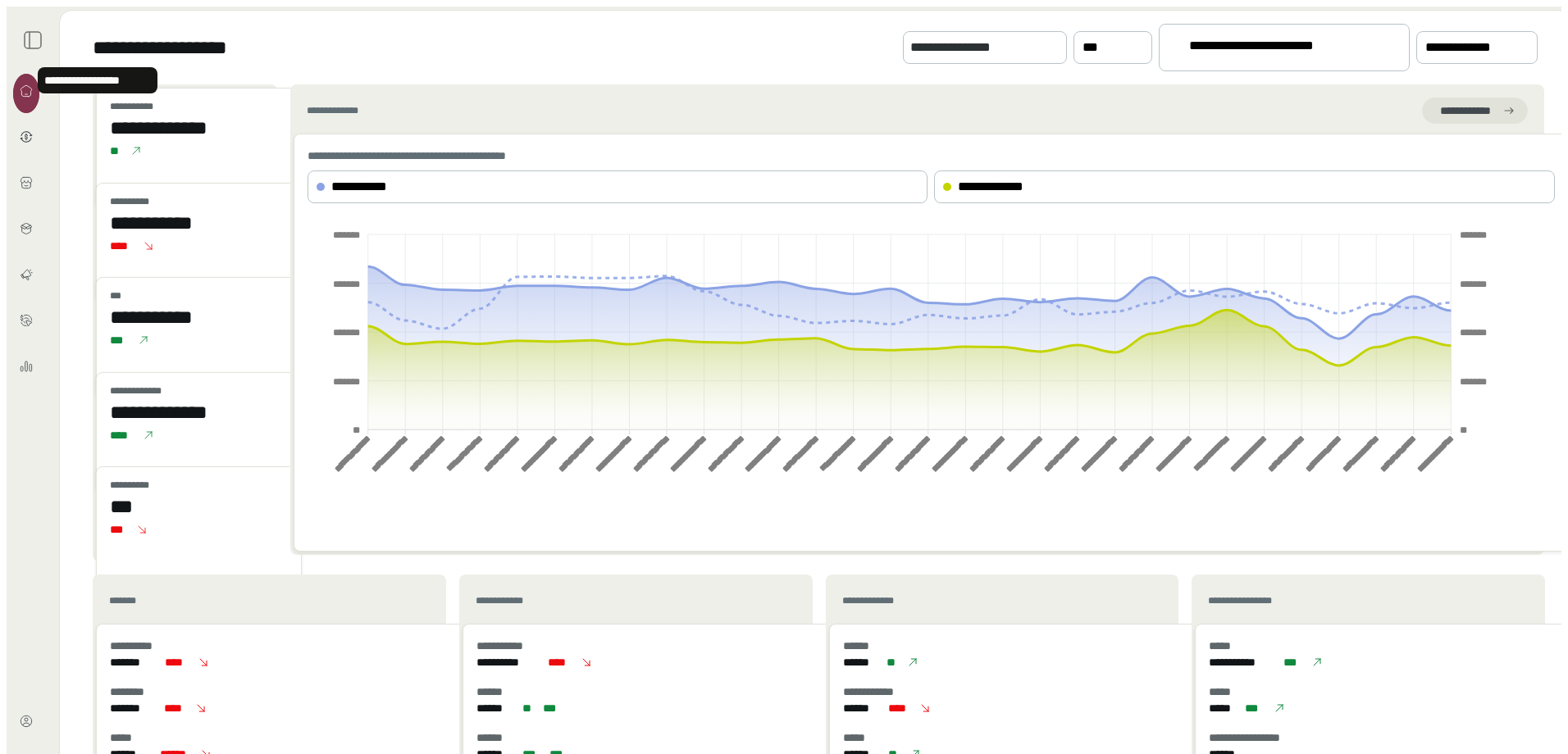 click at bounding box center (26, 91) 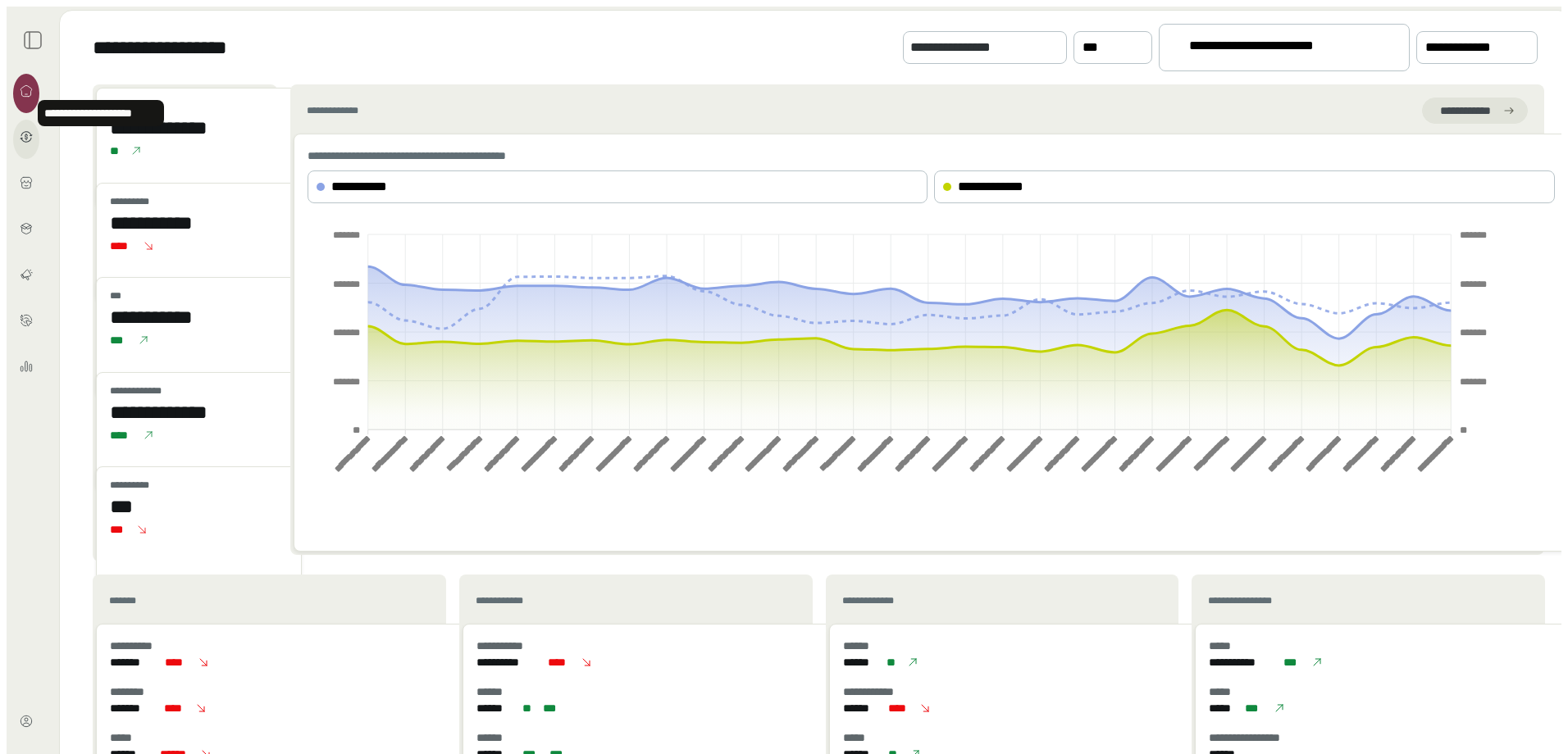 click at bounding box center (26, 137) 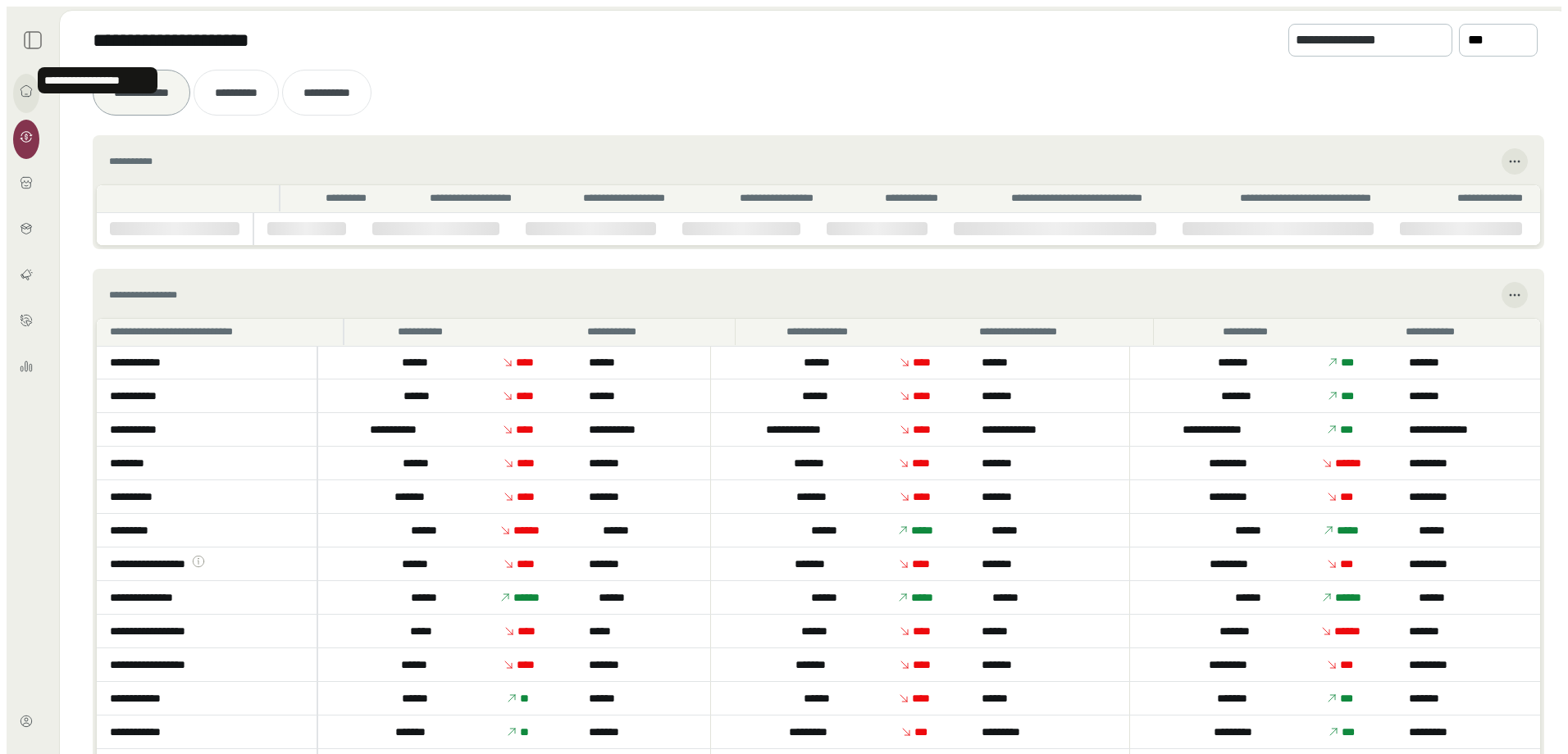 click at bounding box center (26, 91) 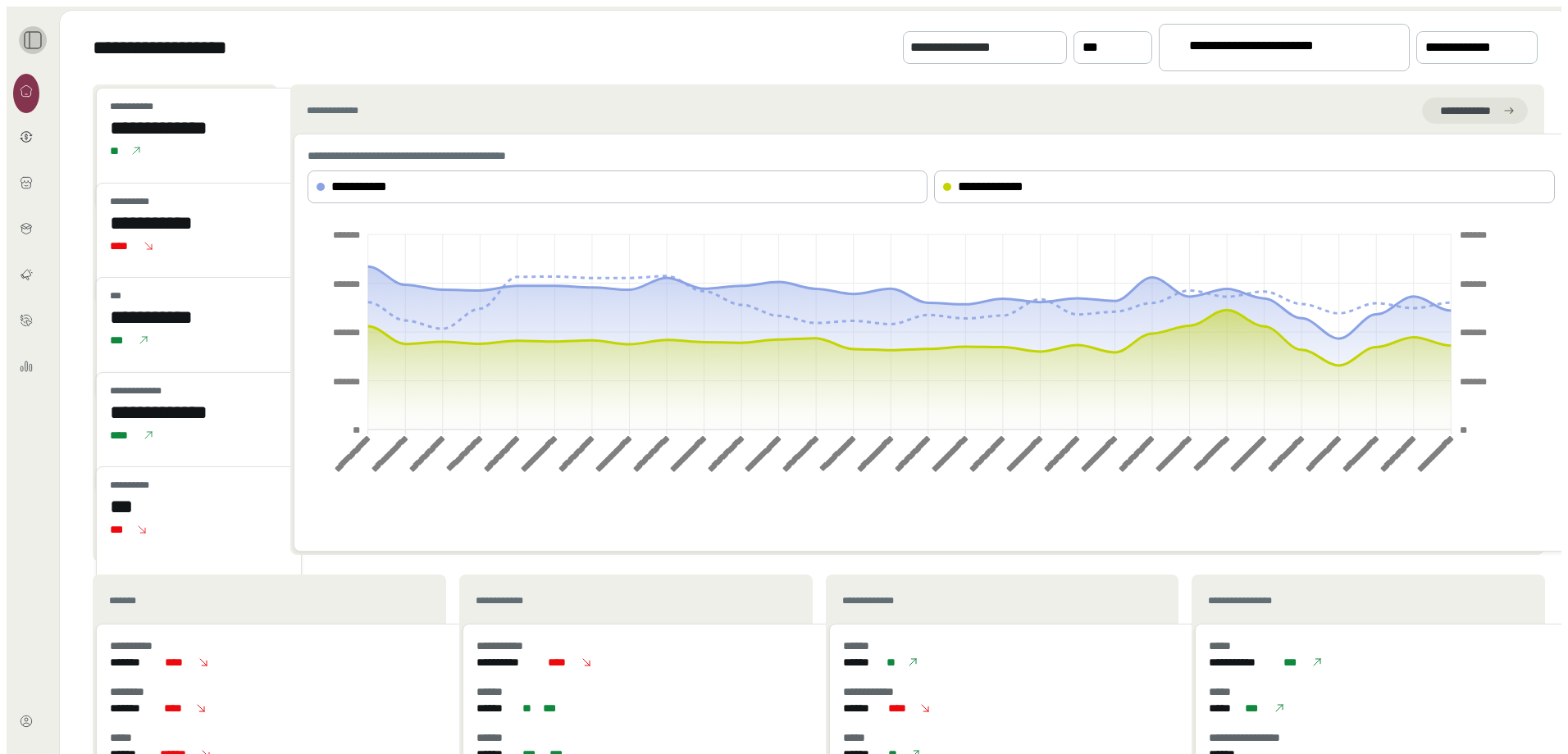 click at bounding box center [33, 40] 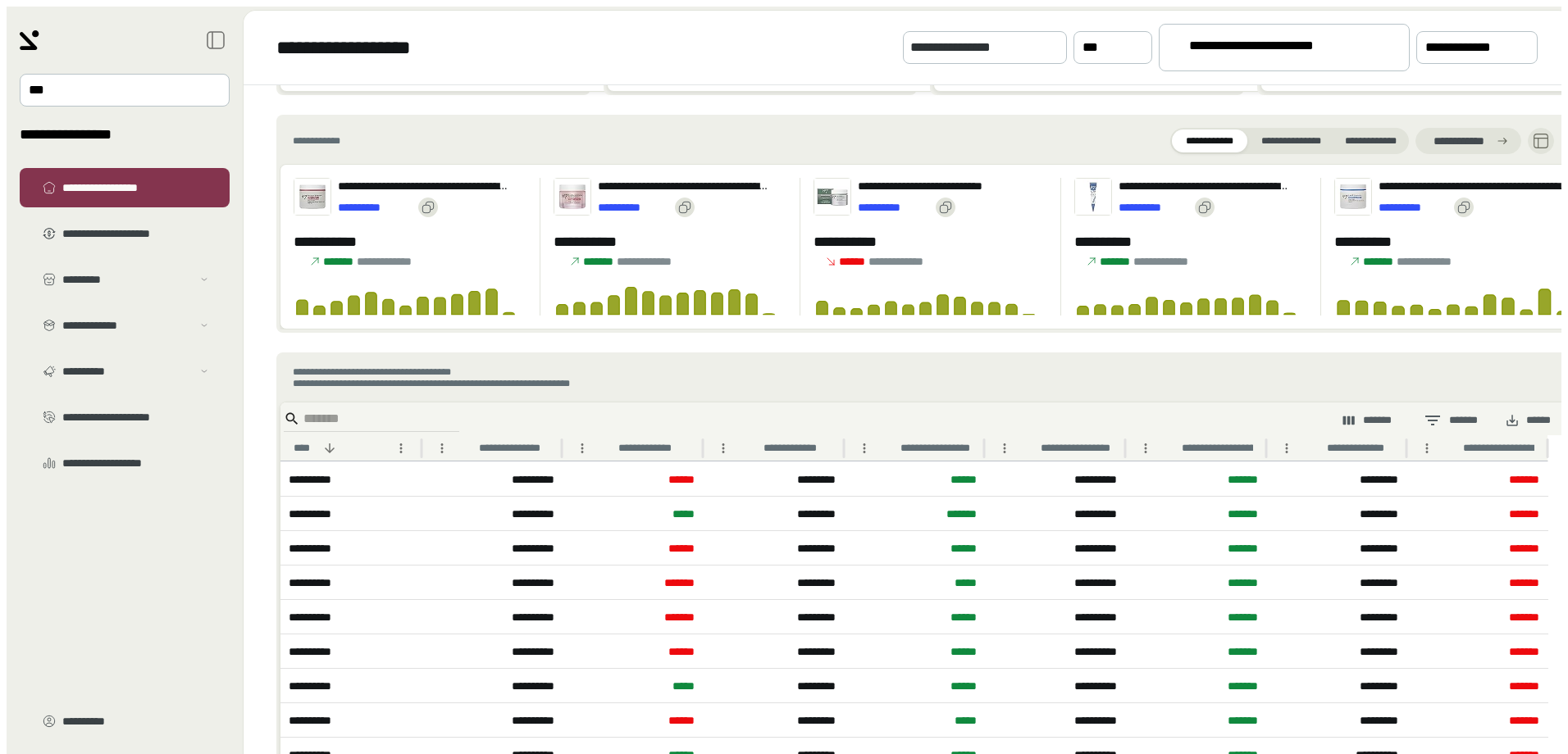scroll, scrollTop: 738, scrollLeft: 0, axis: vertical 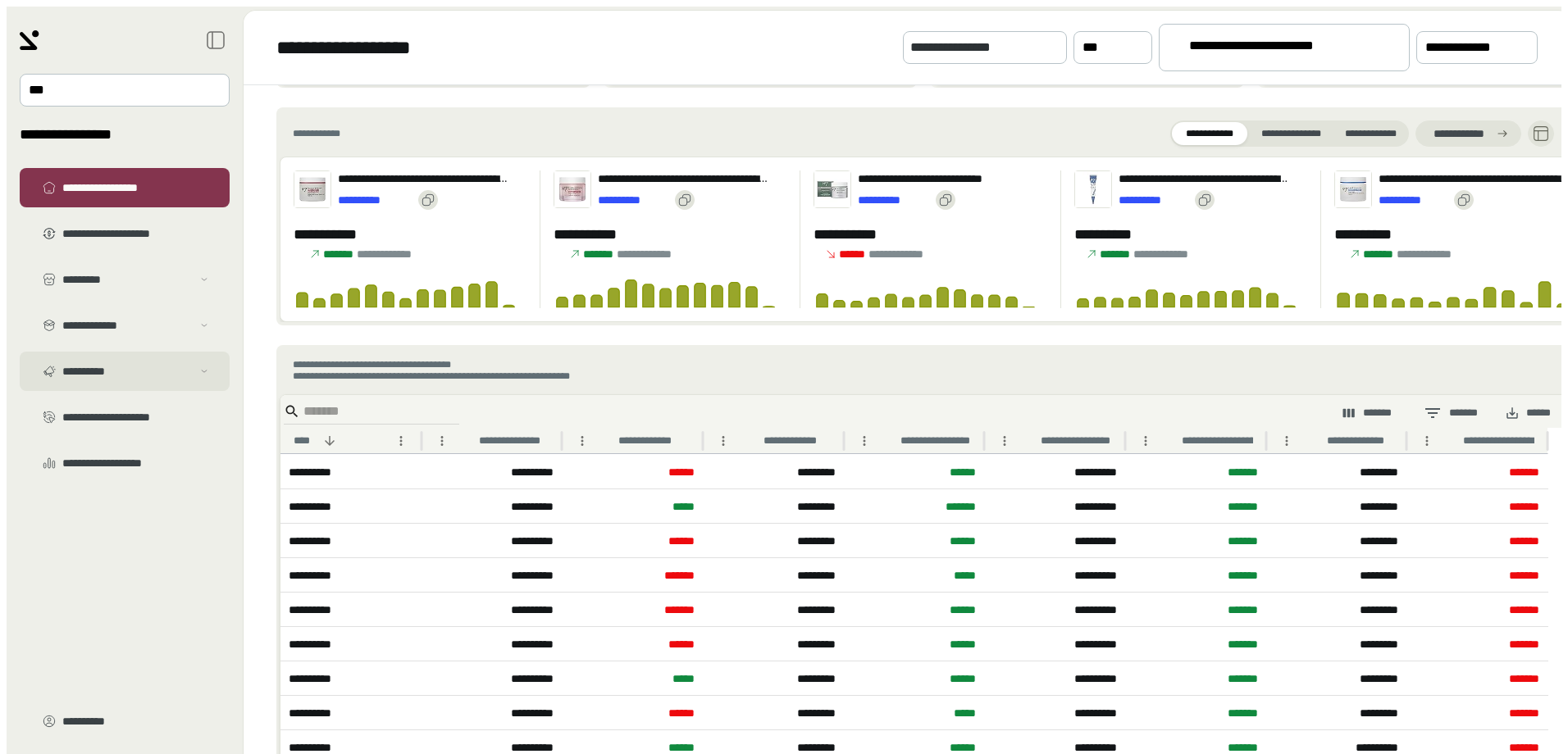 click on "**********" at bounding box center [125, 279] 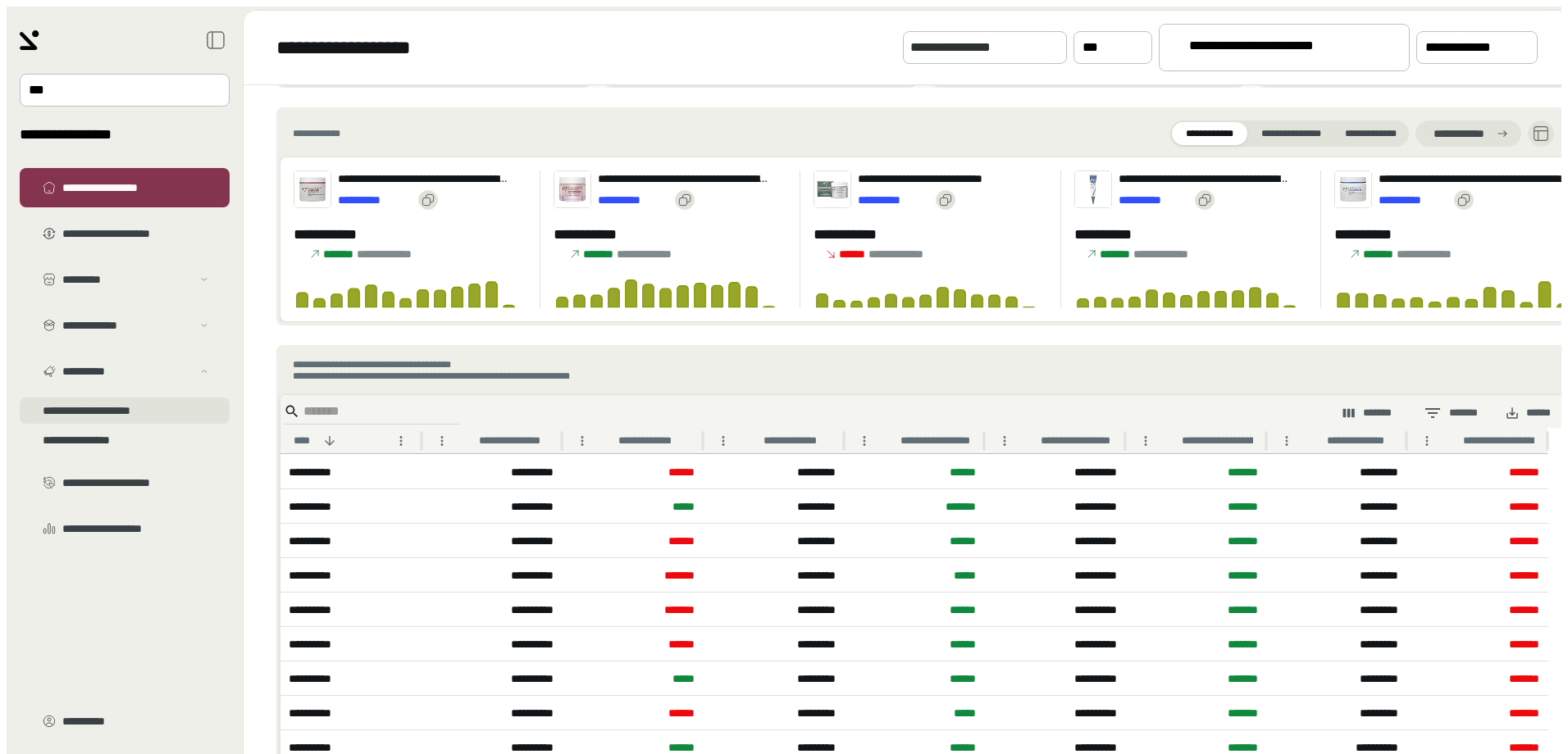 click on "**********" at bounding box center [125, 299] 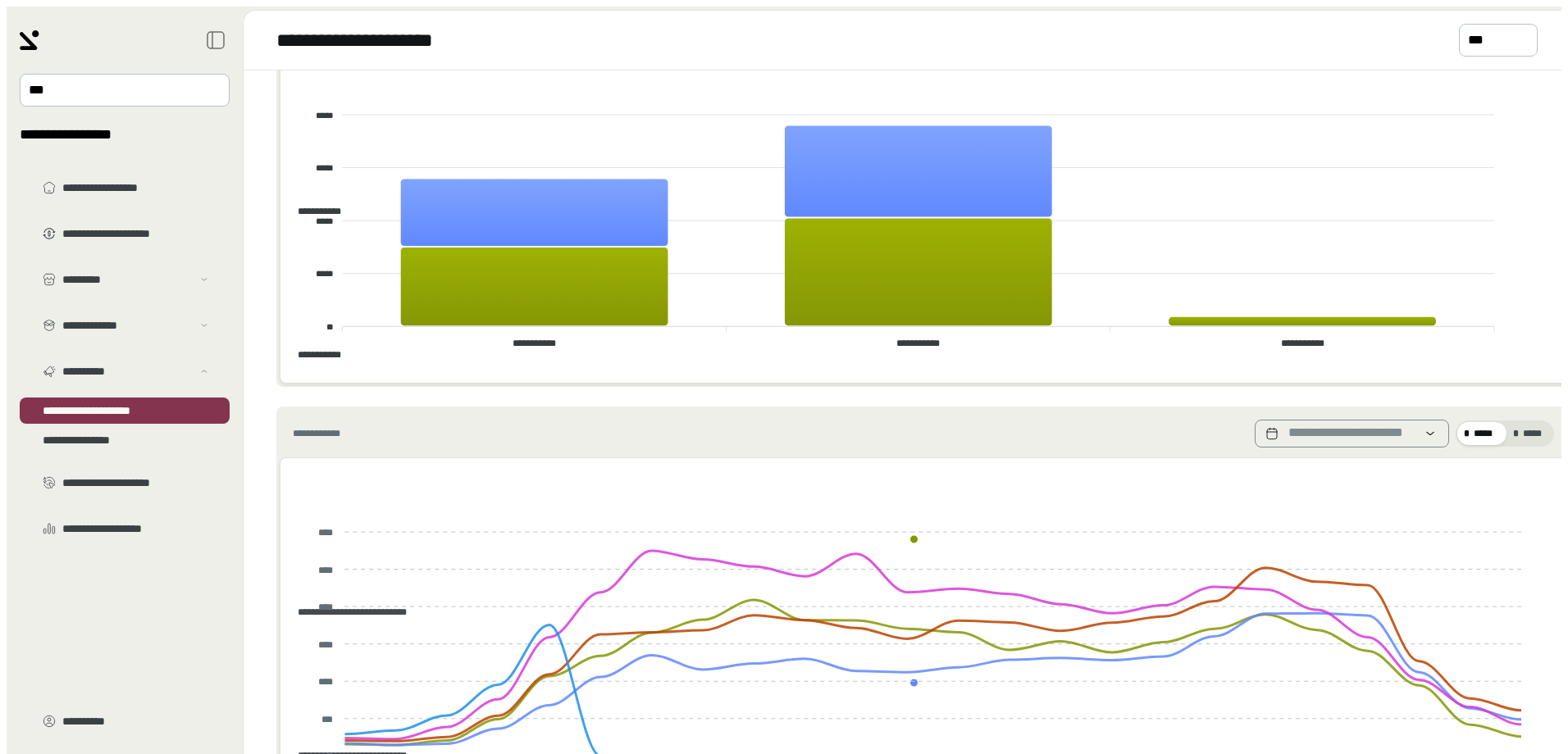 scroll, scrollTop: 82, scrollLeft: 0, axis: vertical 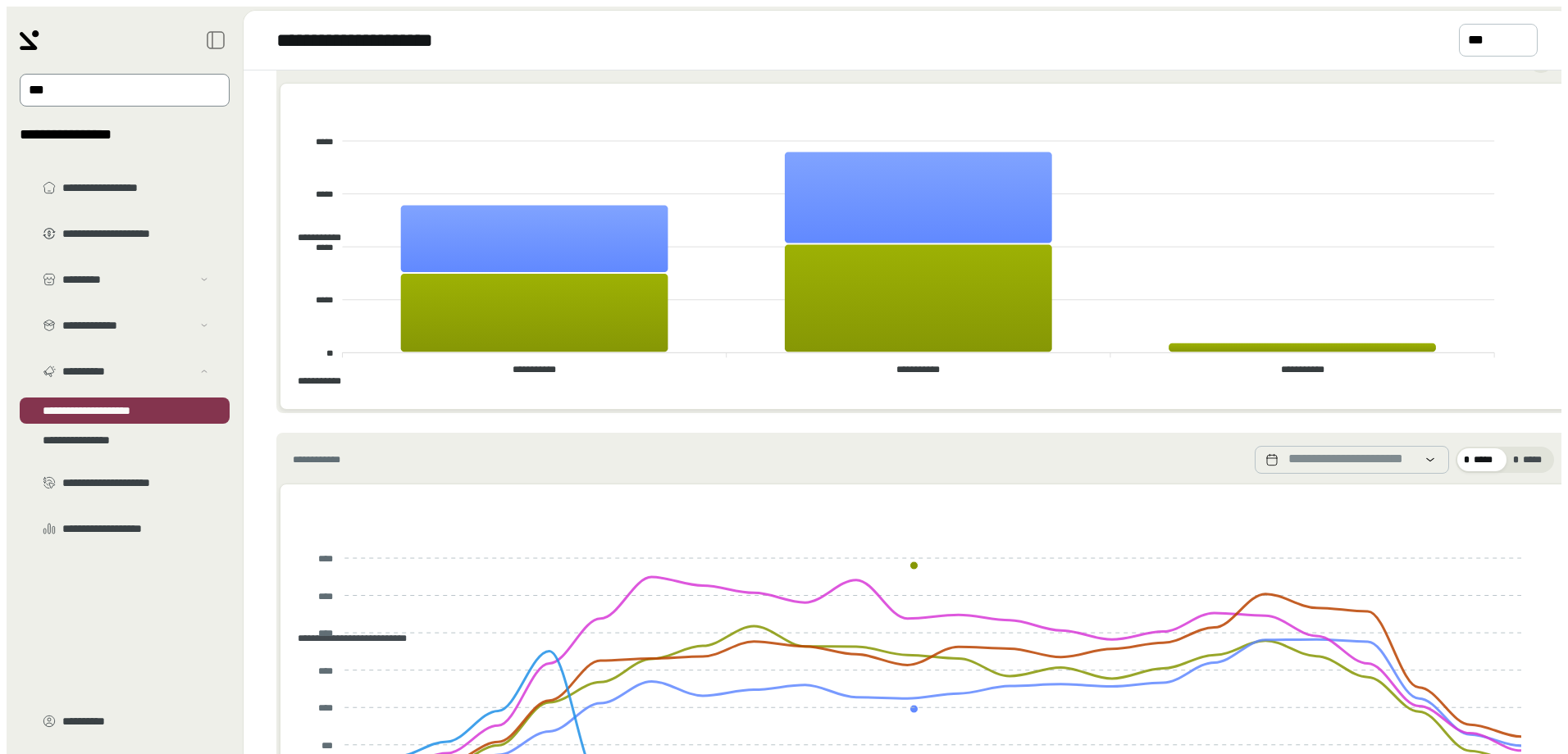 click at bounding box center [113, 90] 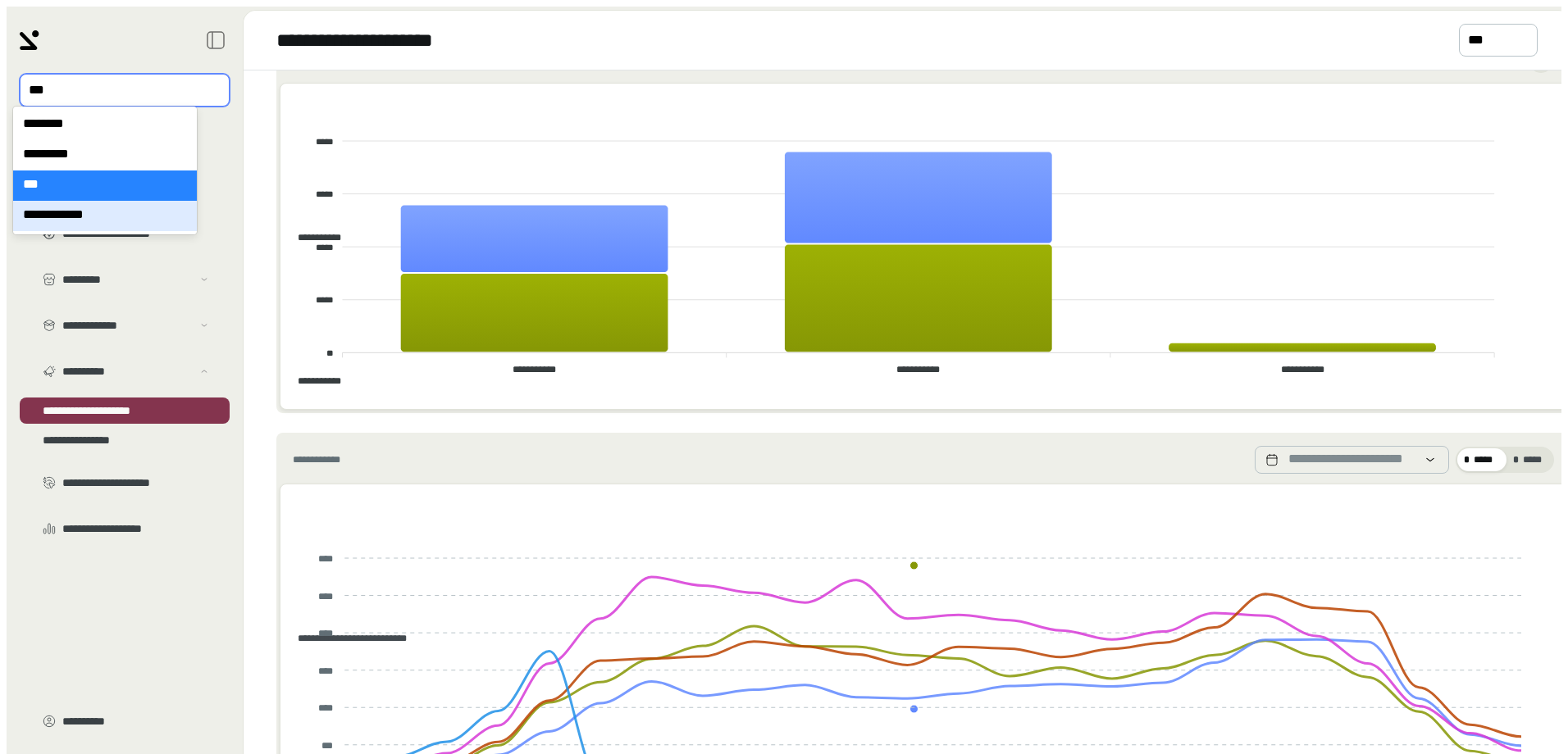 click on "**********" at bounding box center [105, 216] 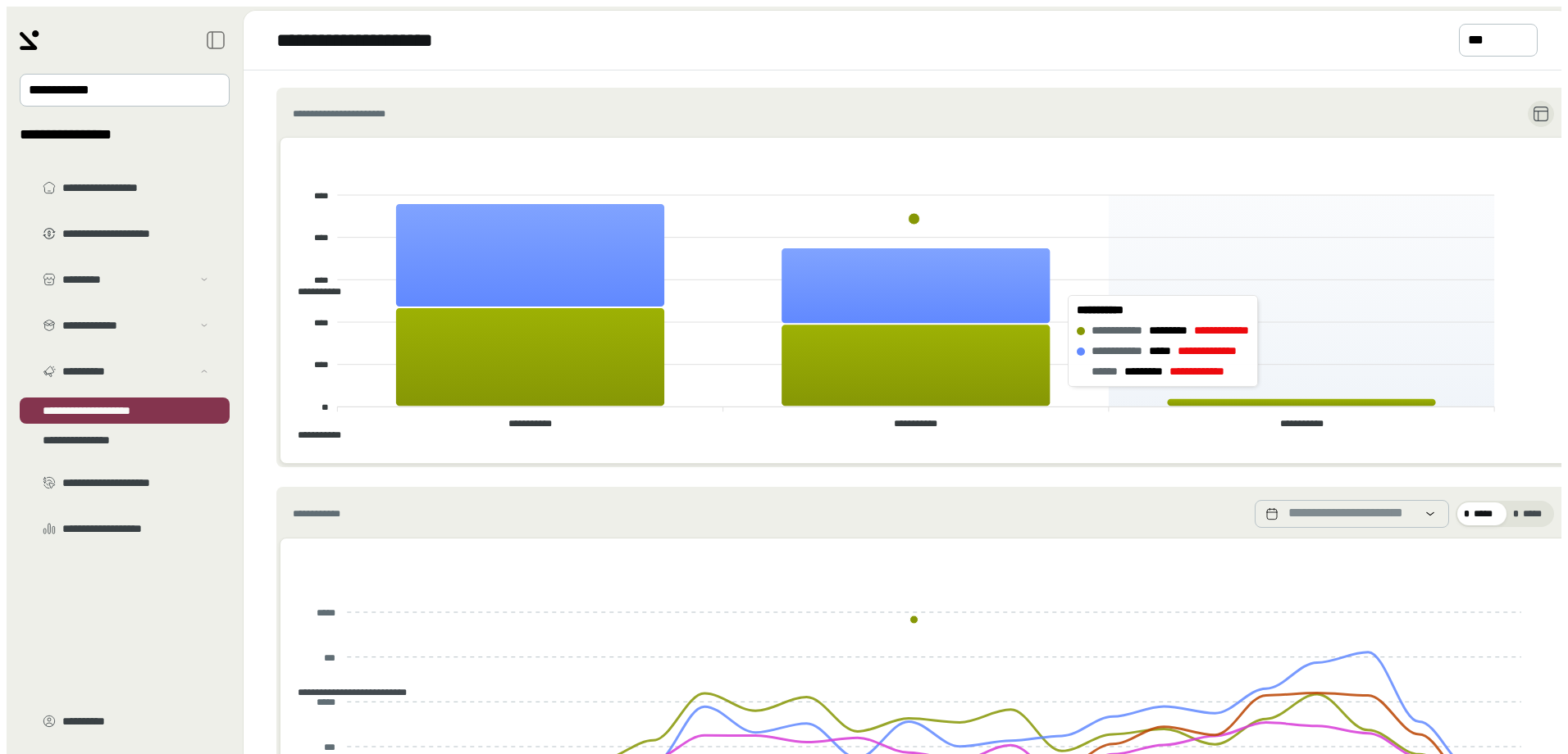 scroll, scrollTop: 0, scrollLeft: 0, axis: both 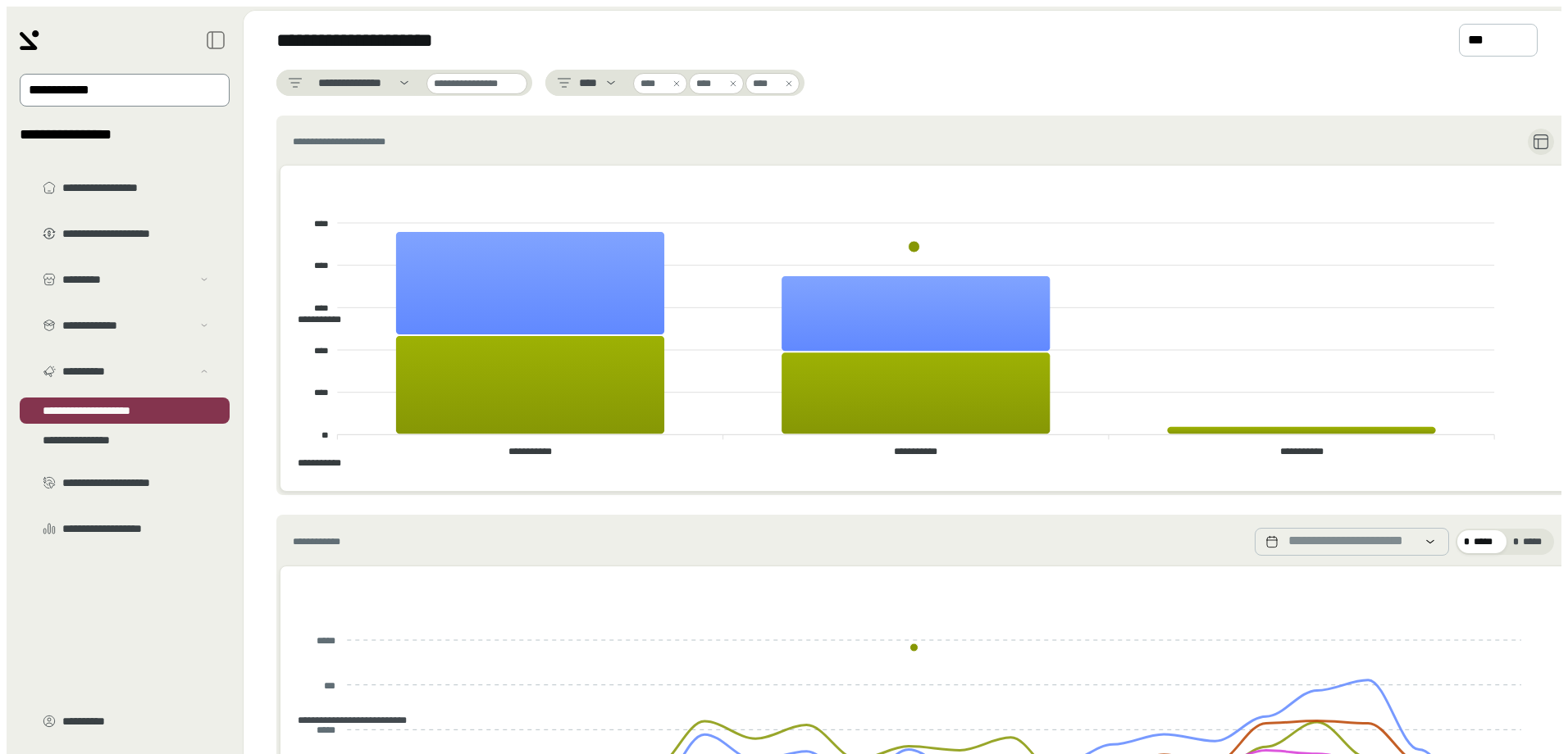 click at bounding box center (113, 90) 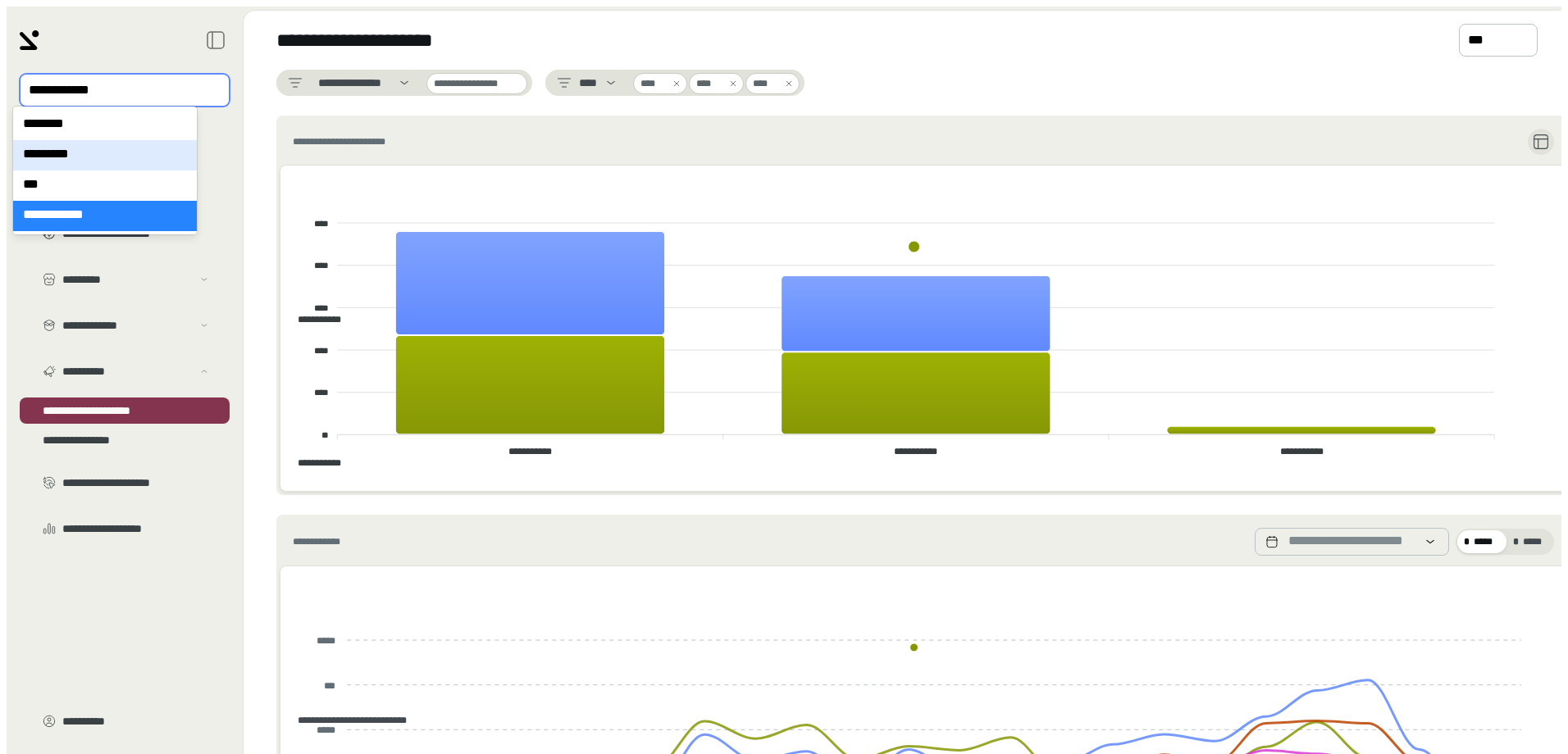 click on "*********" at bounding box center (105, 155) 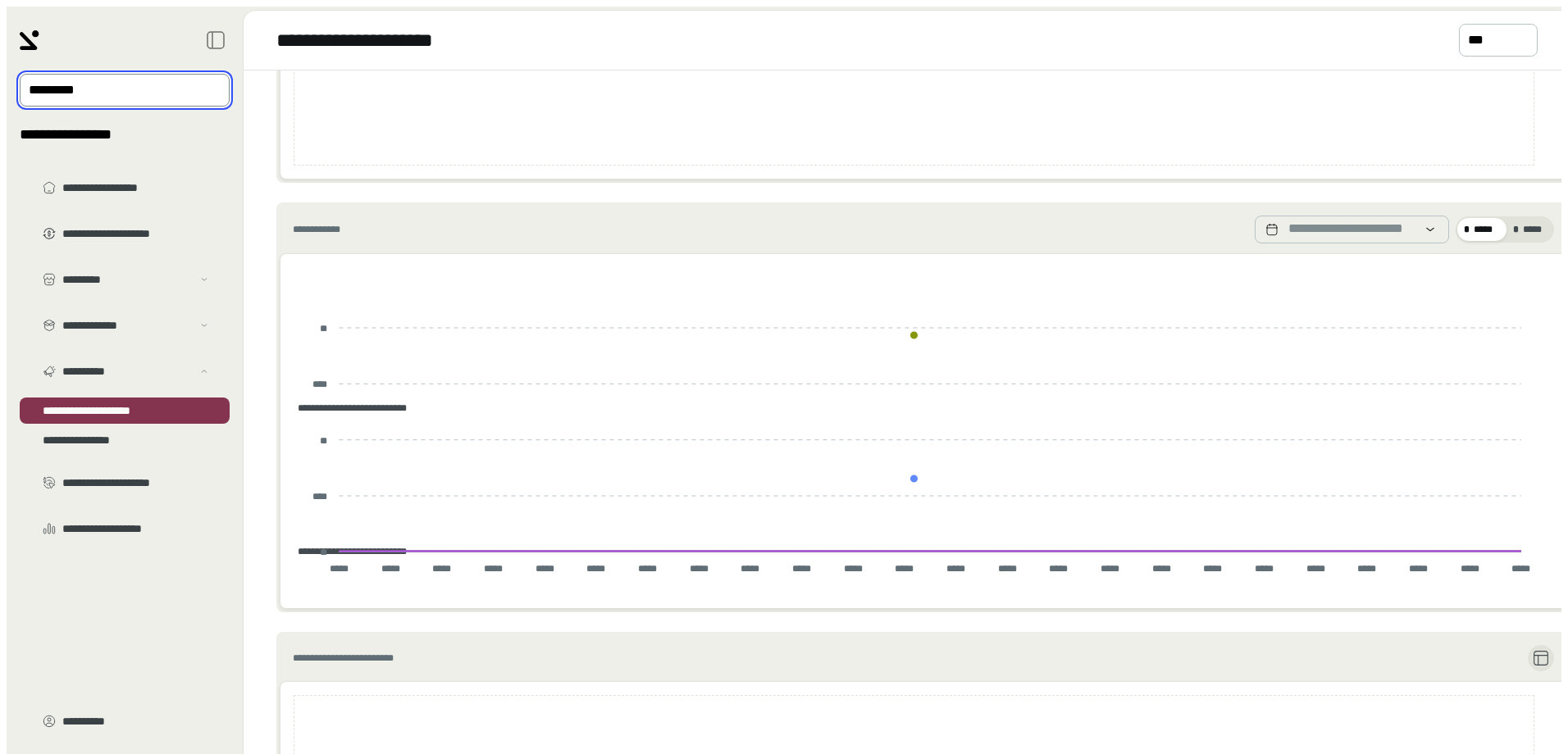 scroll, scrollTop: 328, scrollLeft: 0, axis: vertical 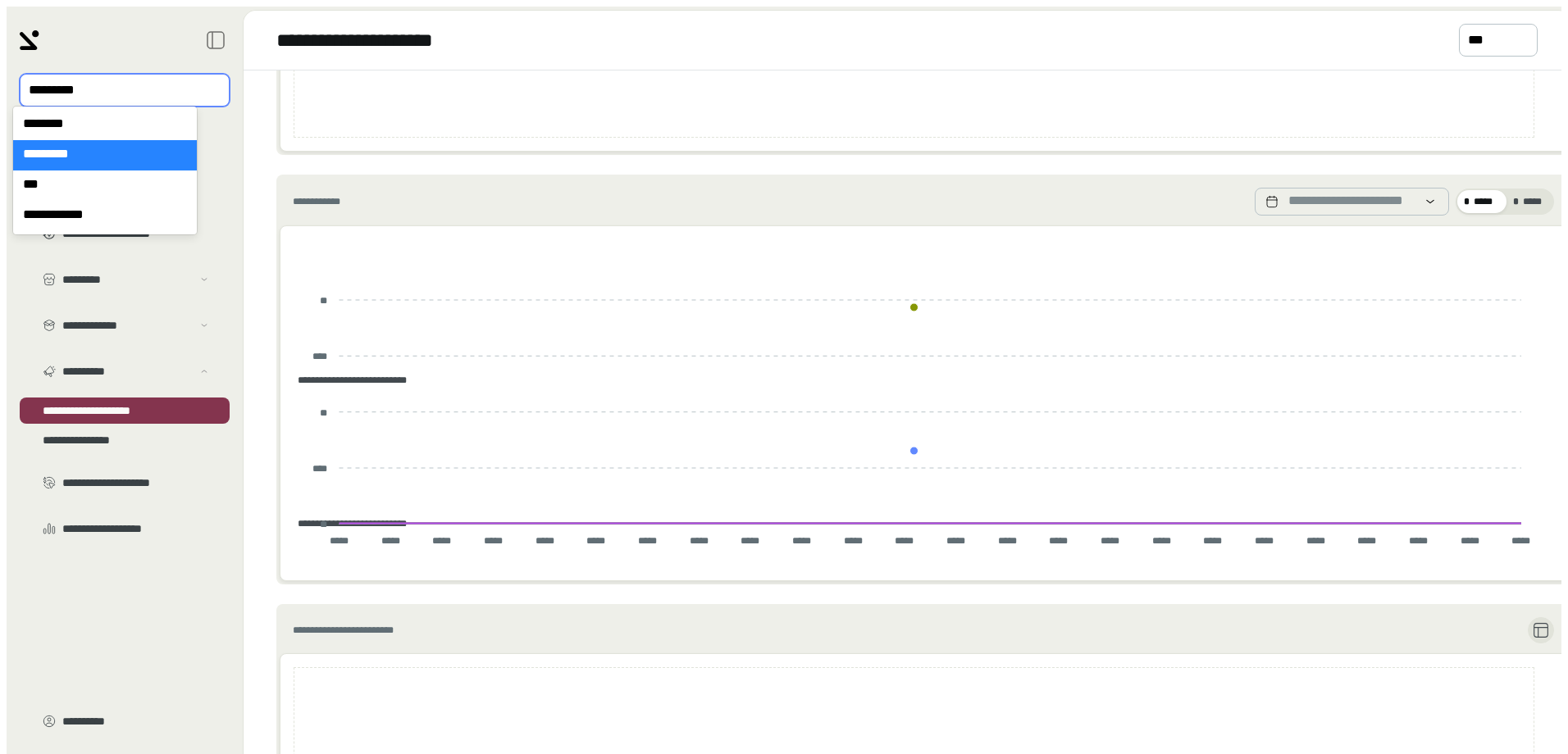 click at bounding box center [113, 90] 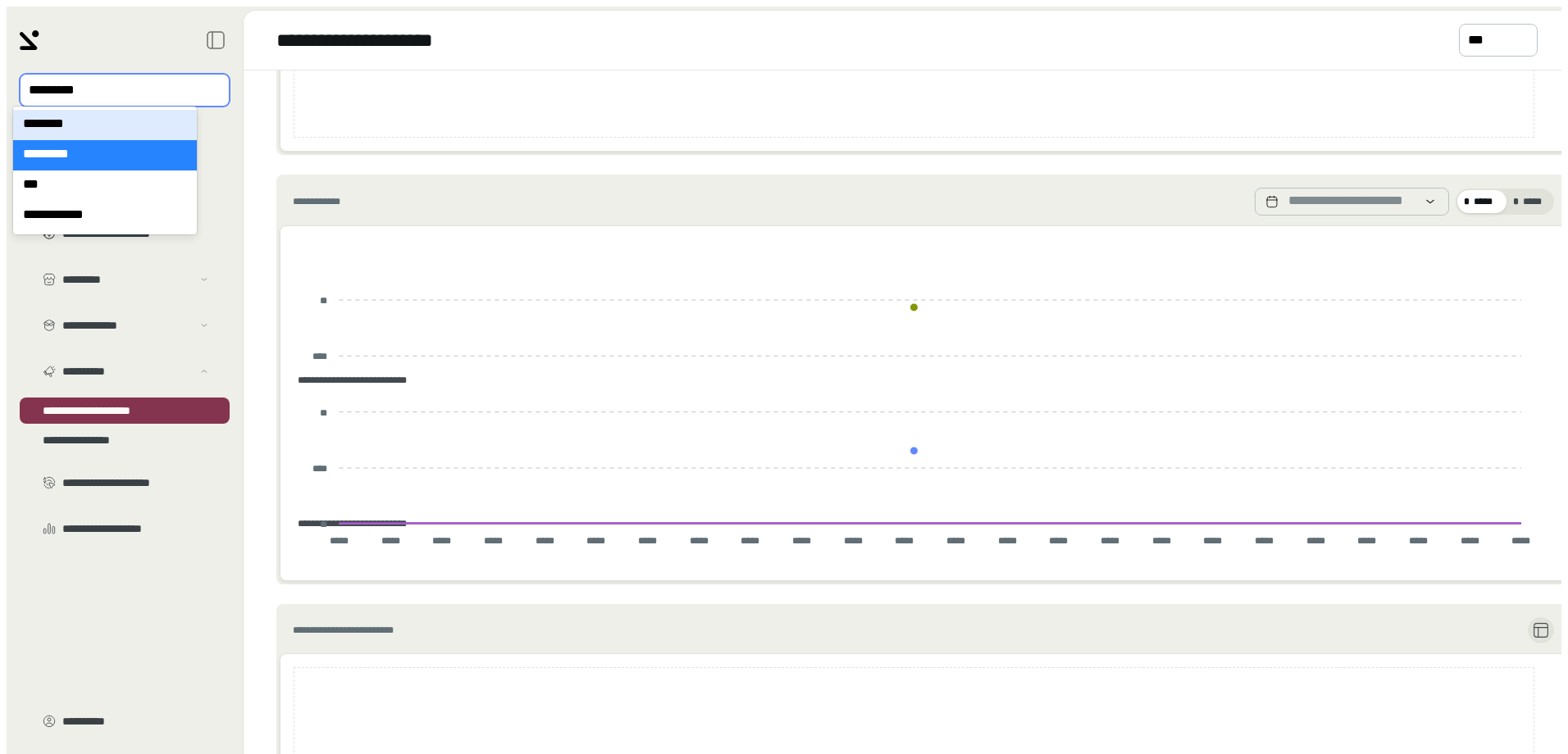 click on "********" at bounding box center (105, 125) 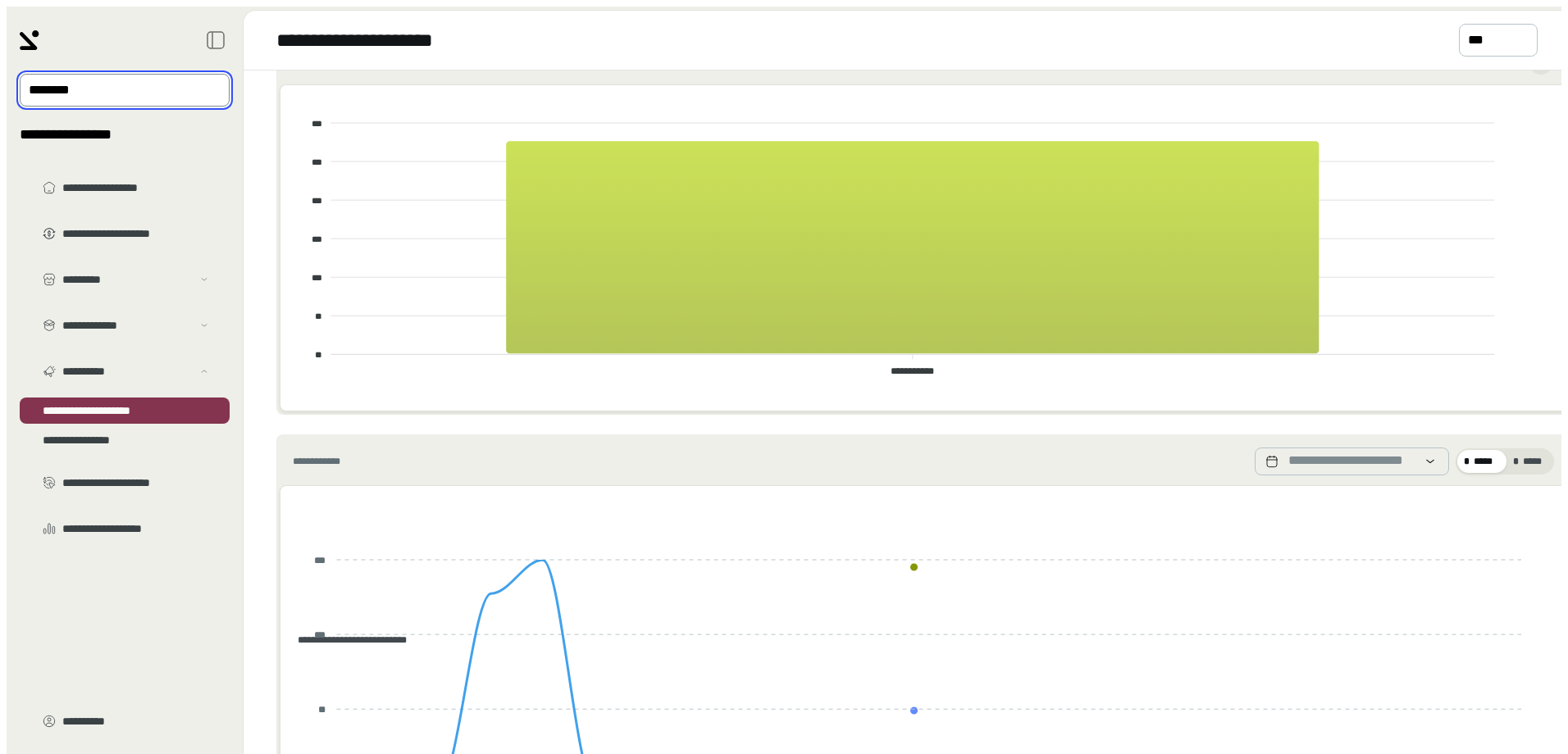 scroll, scrollTop: 0, scrollLeft: 0, axis: both 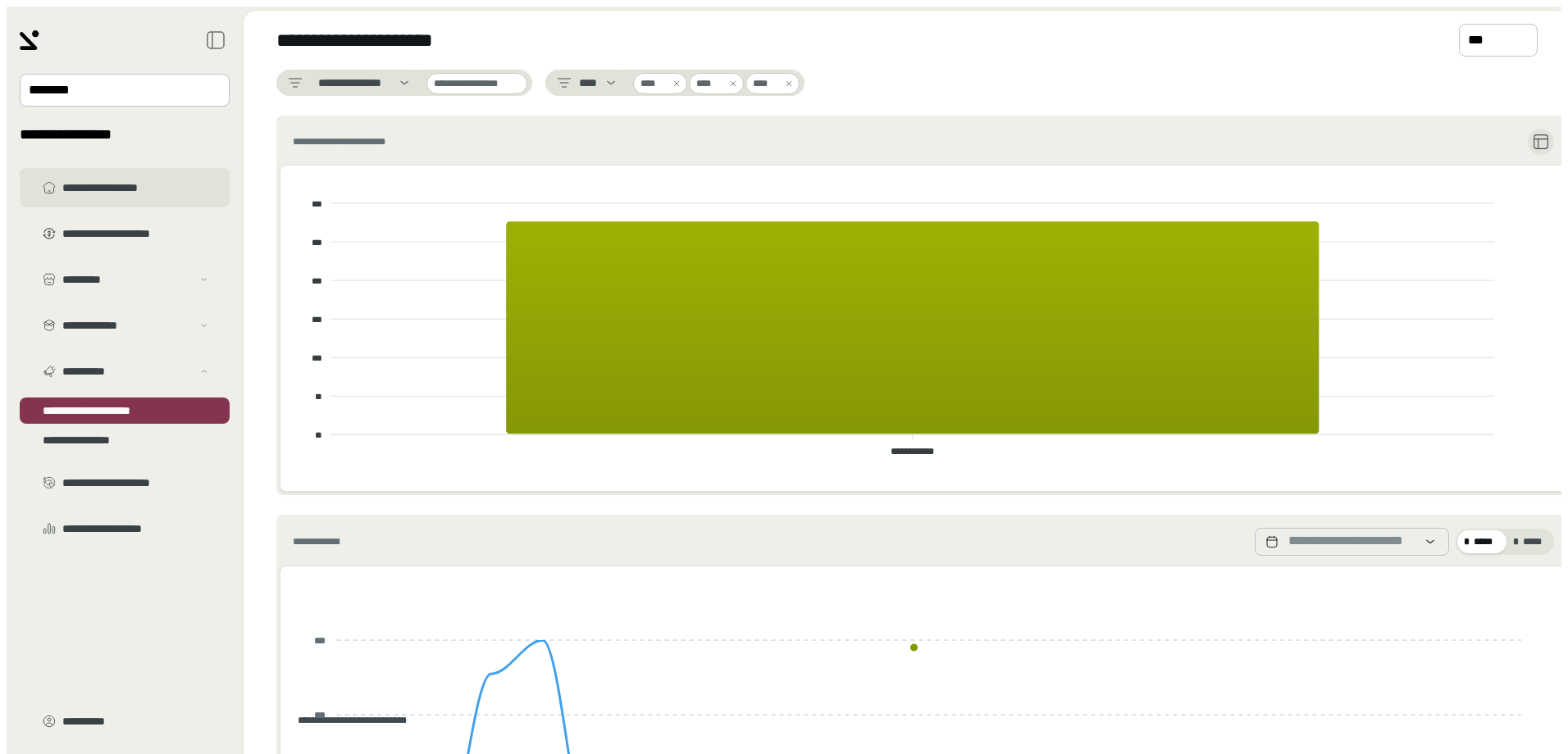 click on "**********" at bounding box center (136, 188) 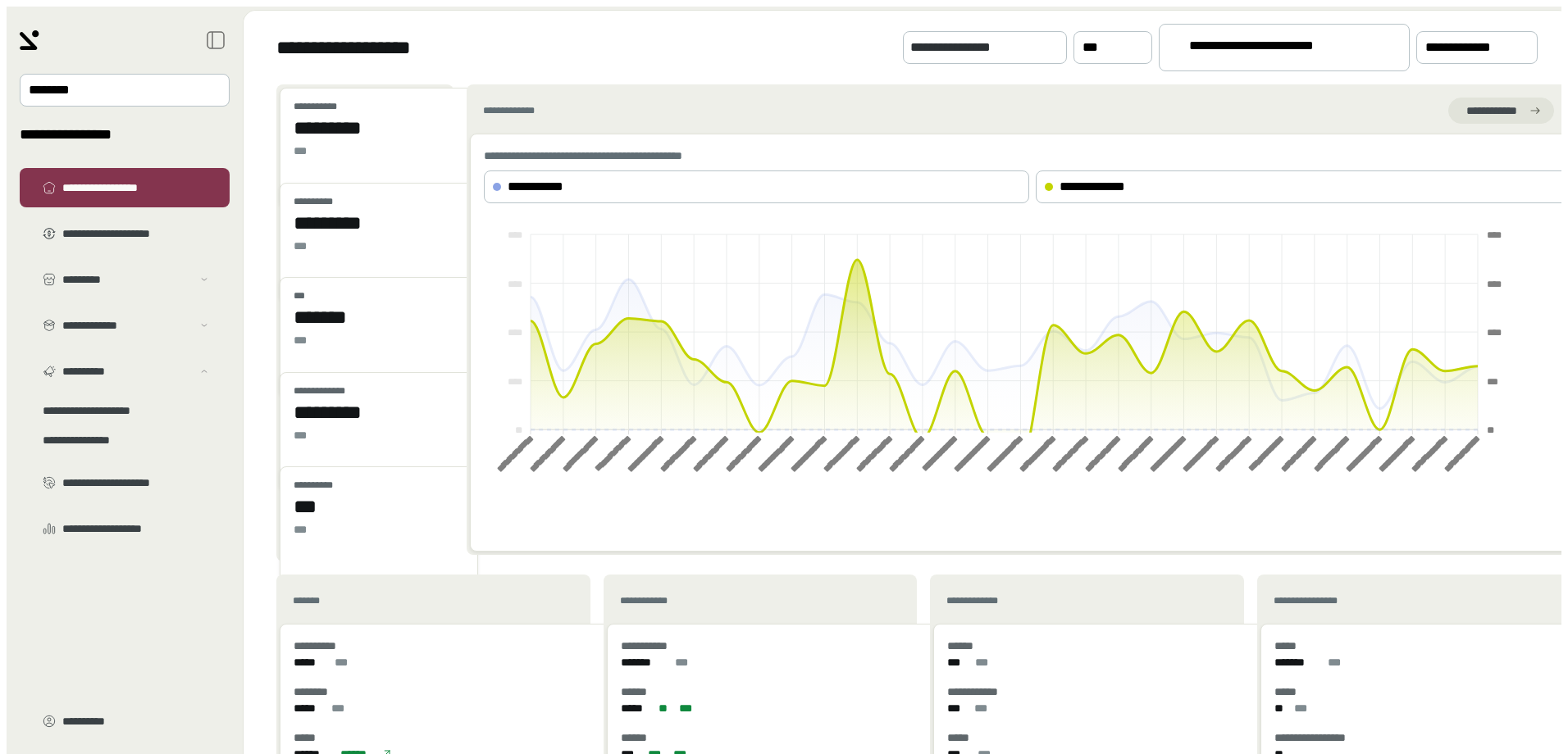 click on "**********" at bounding box center [1017, 718] 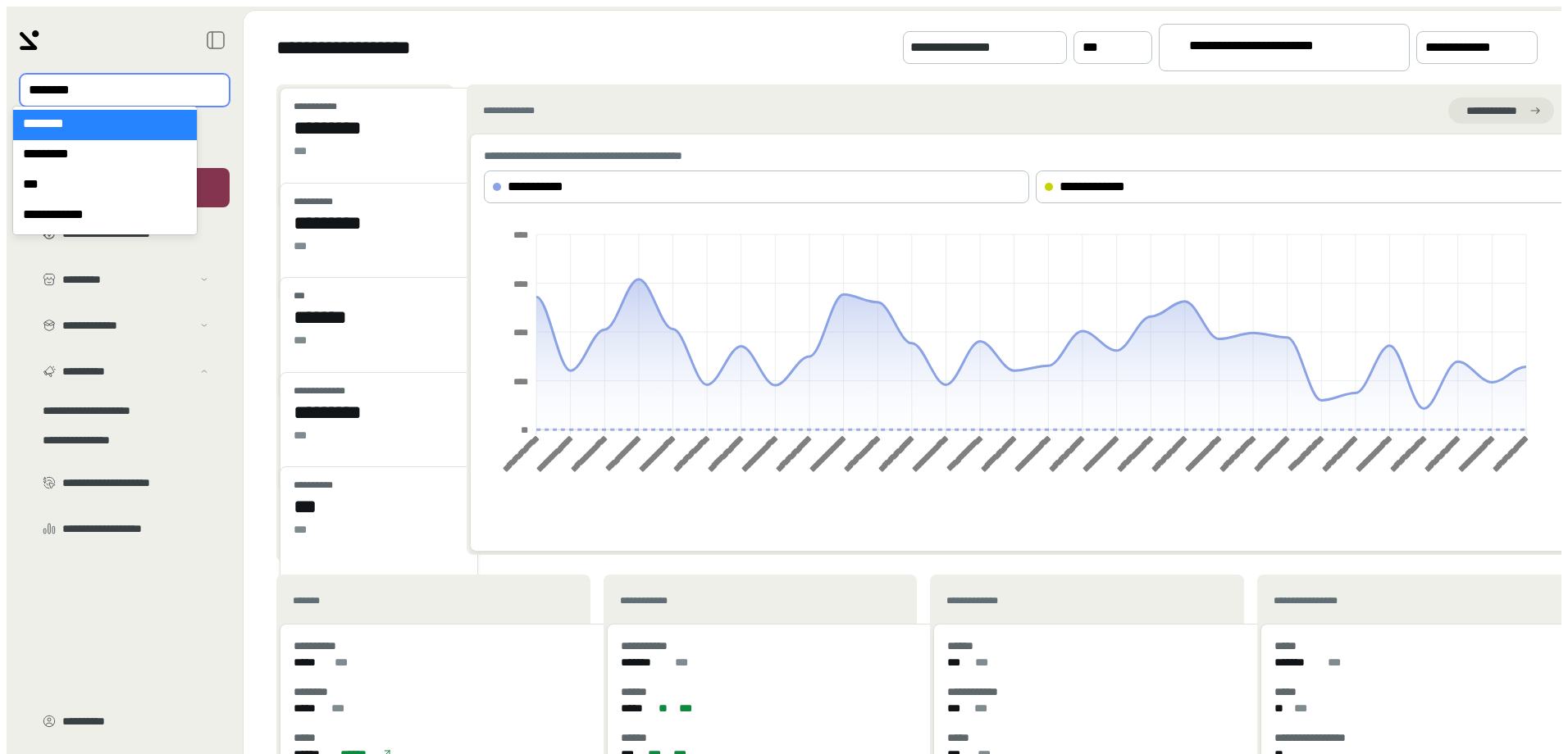 click at bounding box center [113, 90] 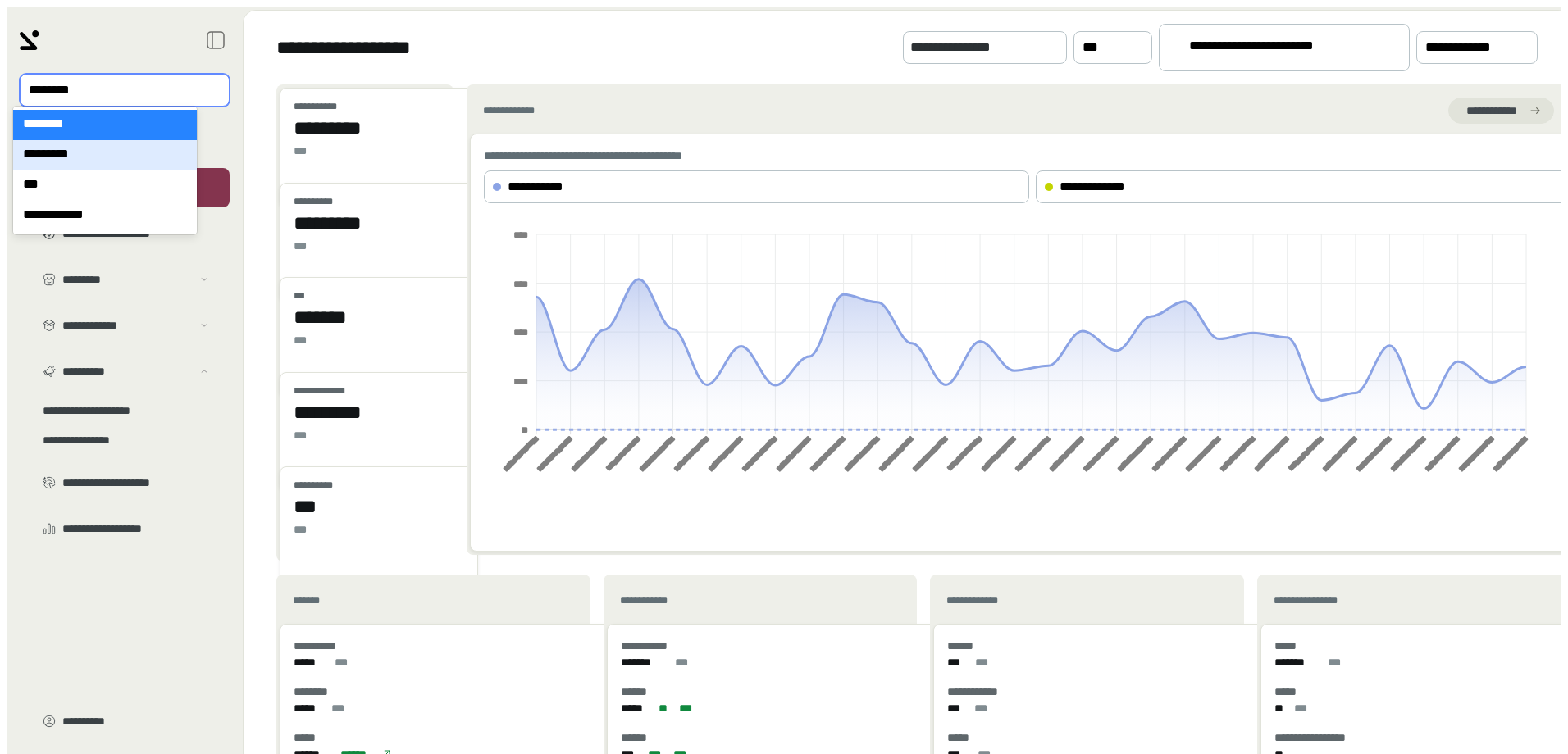 click on "*********" at bounding box center [105, 155] 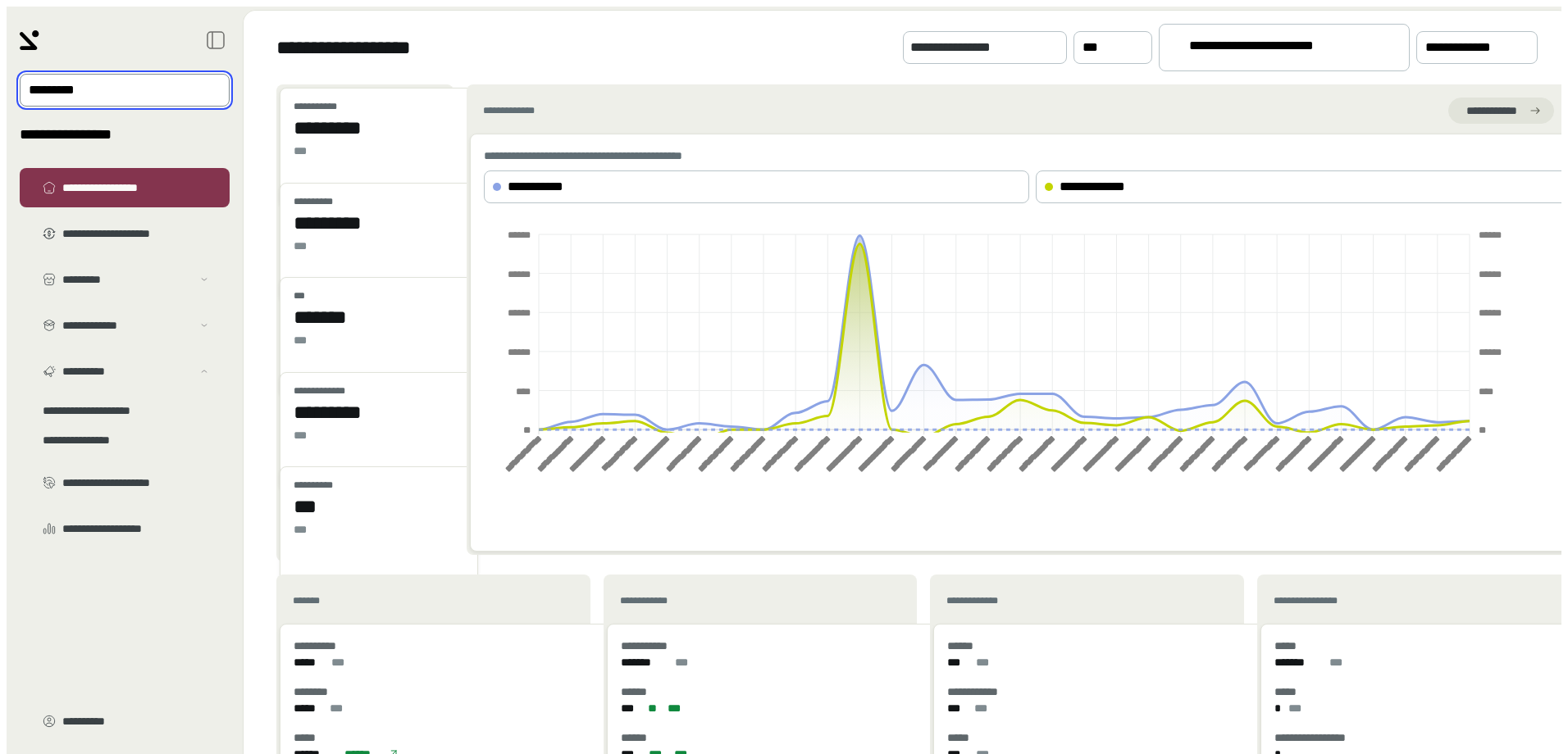 click on "**********" at bounding box center [520, 639] 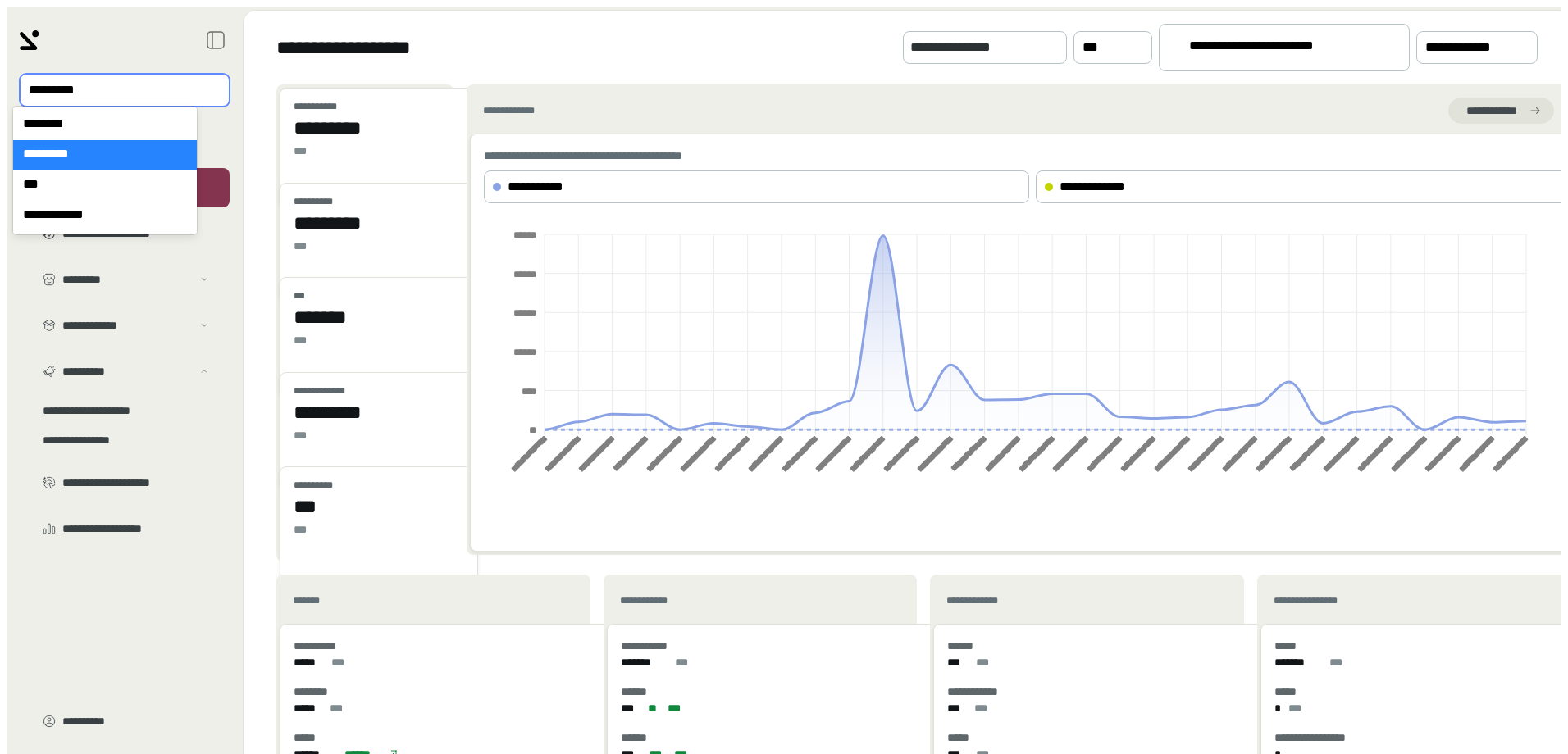 click at bounding box center [113, 90] 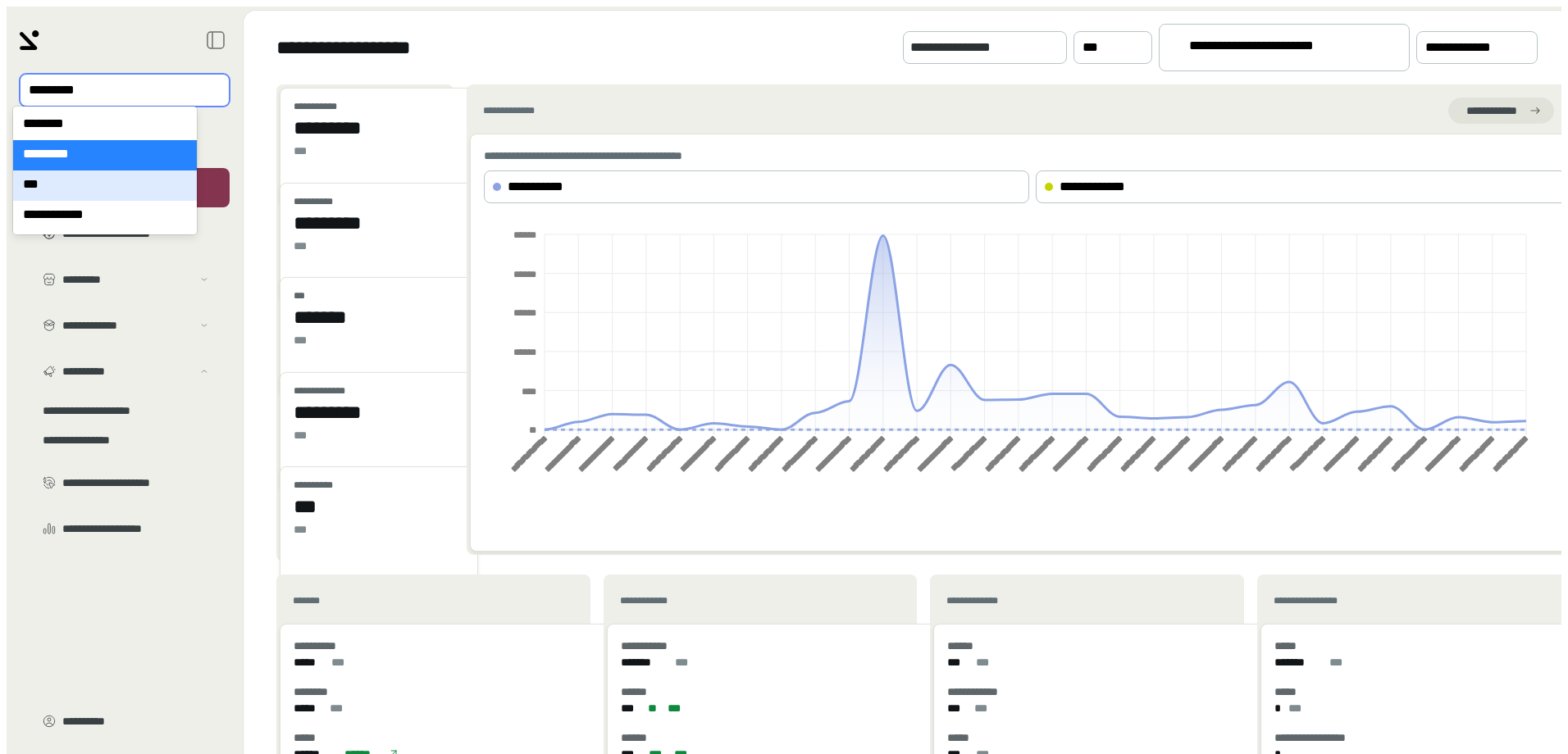 click on "***" at bounding box center (105, 185) 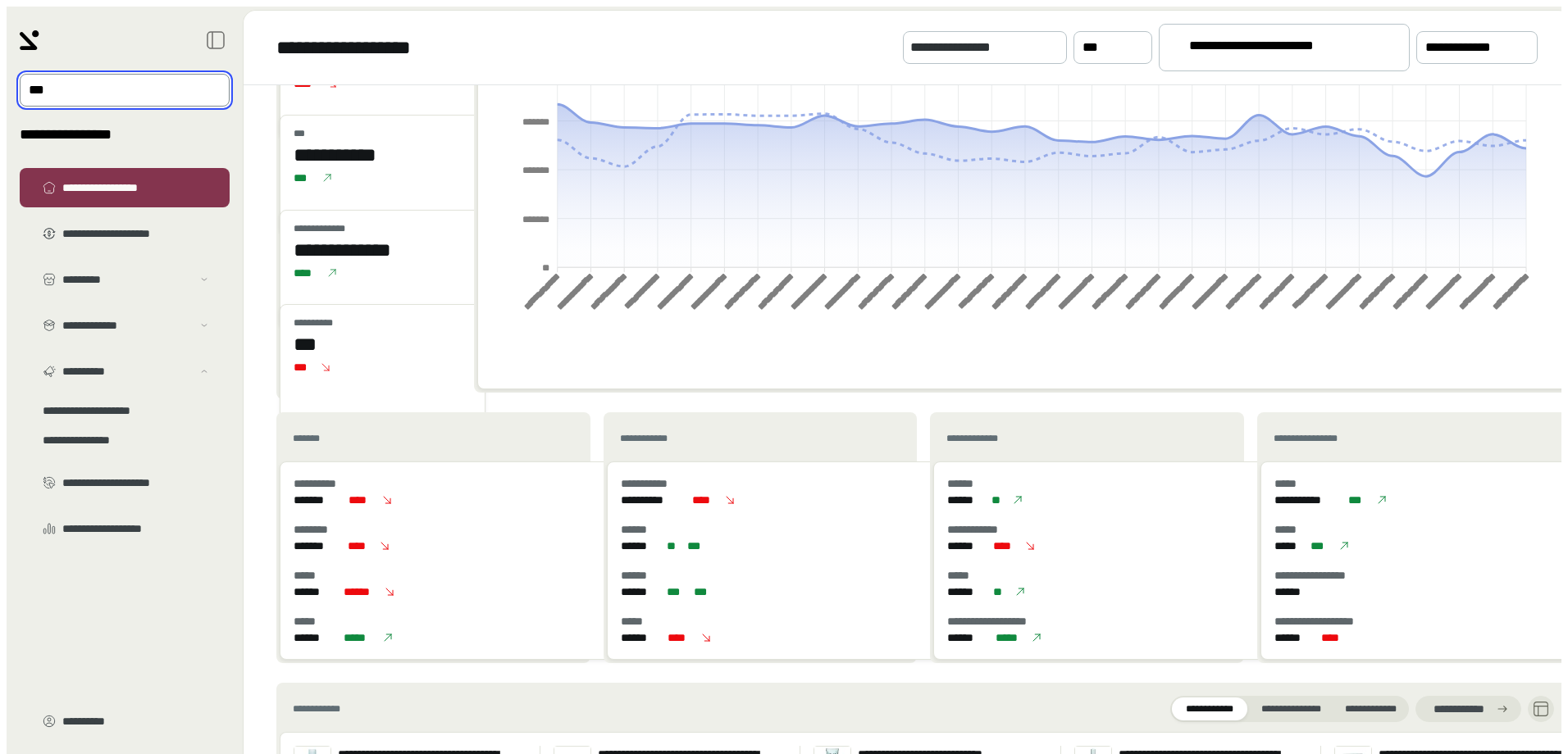 scroll, scrollTop: 0, scrollLeft: 0, axis: both 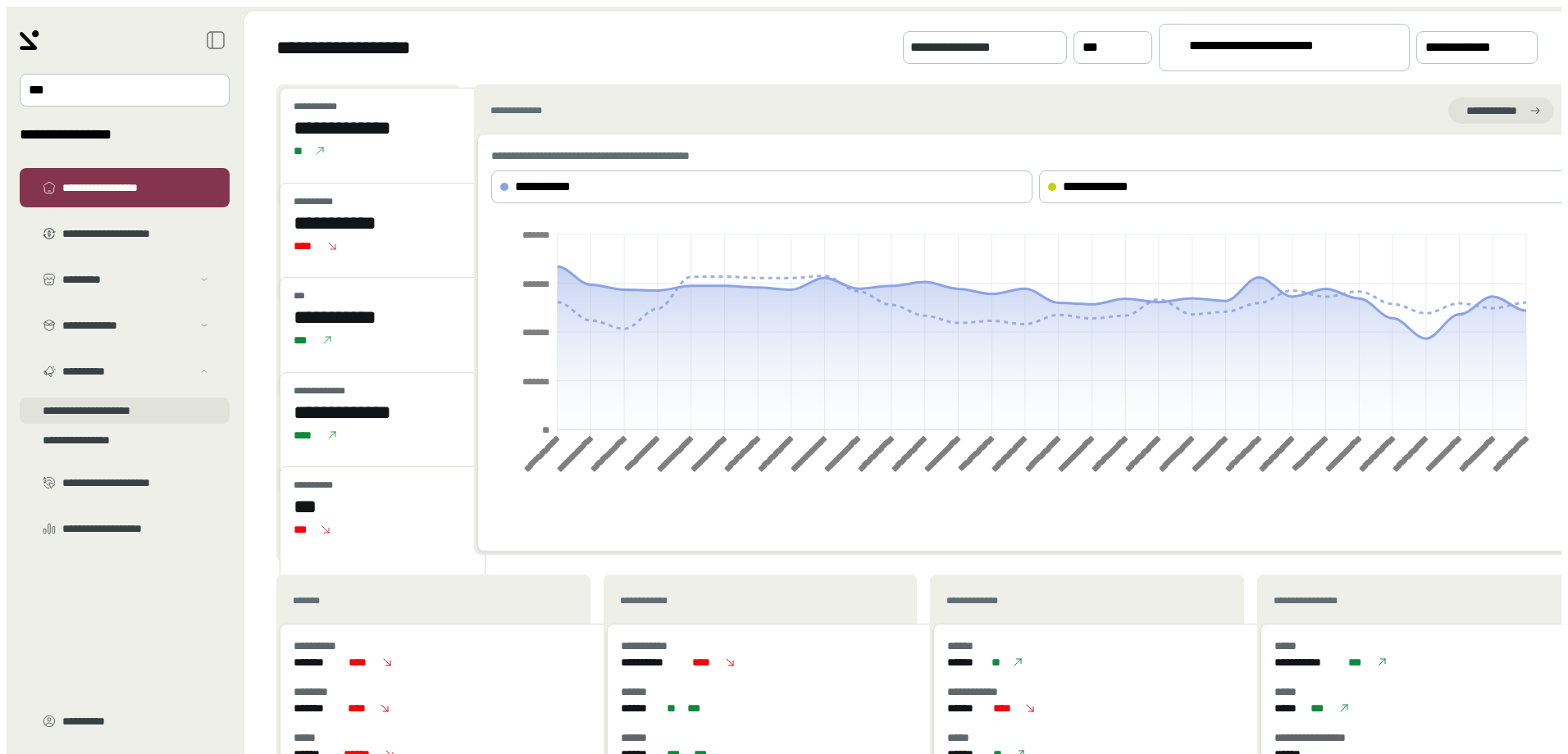 click on "**********" at bounding box center [125, 299] 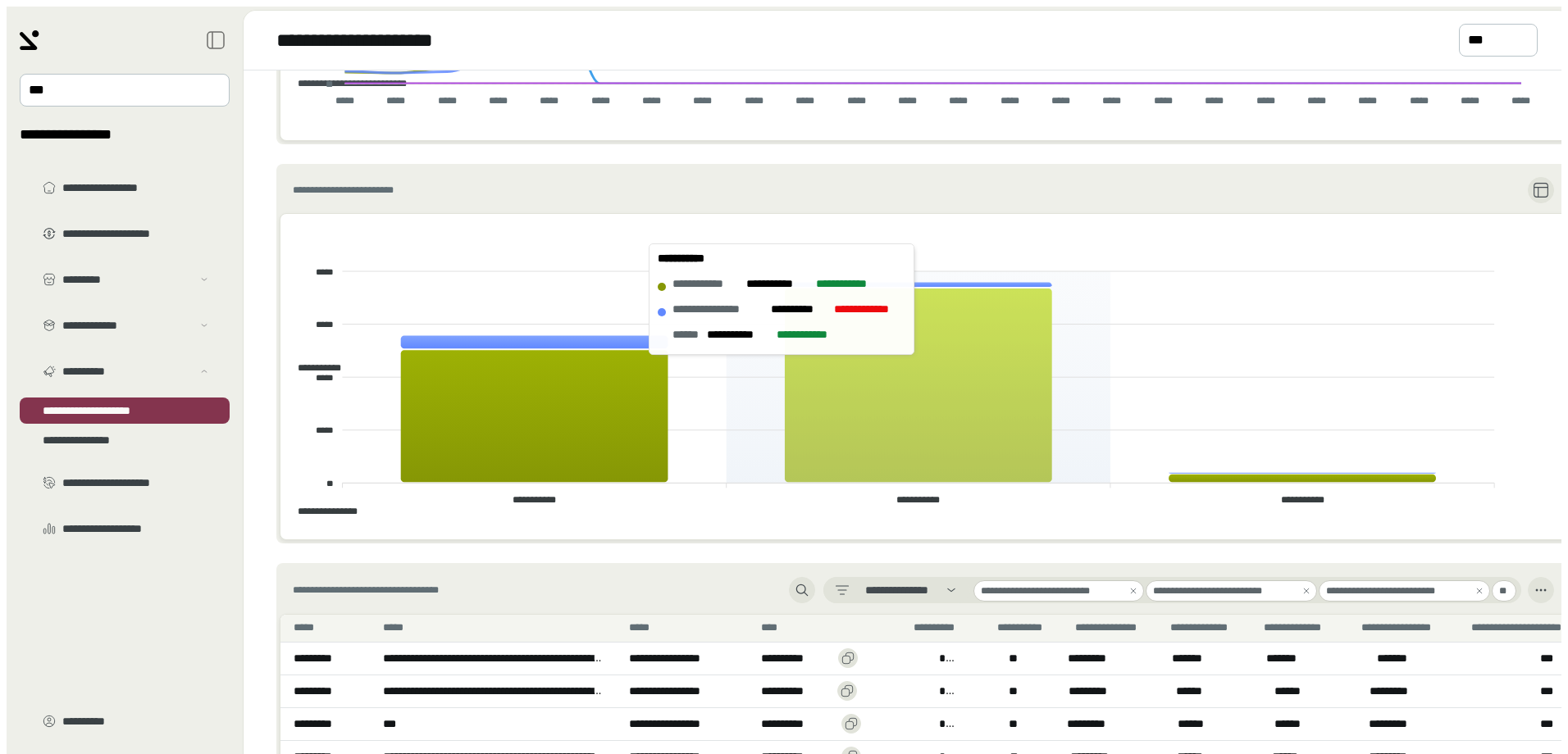 scroll, scrollTop: 820, scrollLeft: 0, axis: vertical 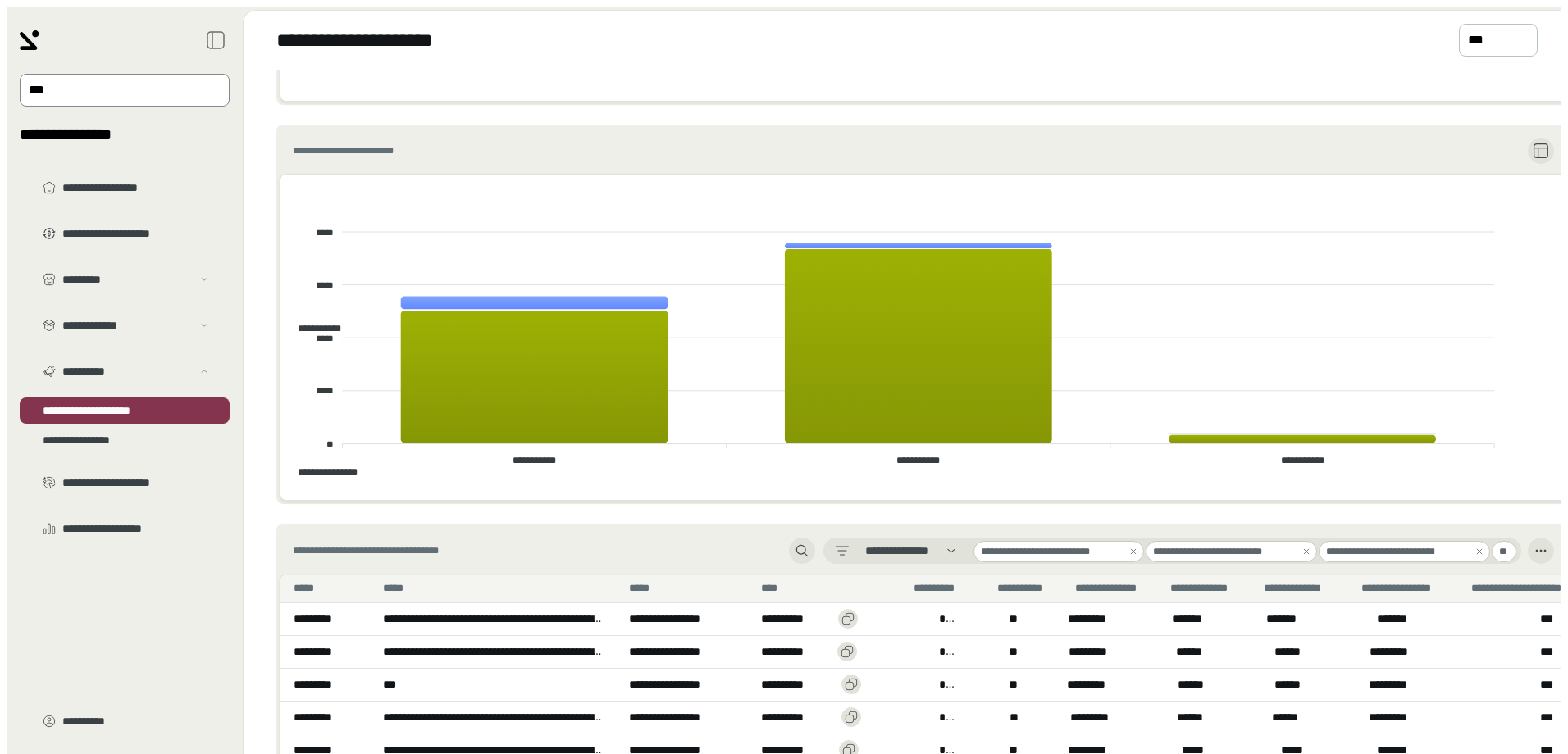 click at bounding box center [113, 90] 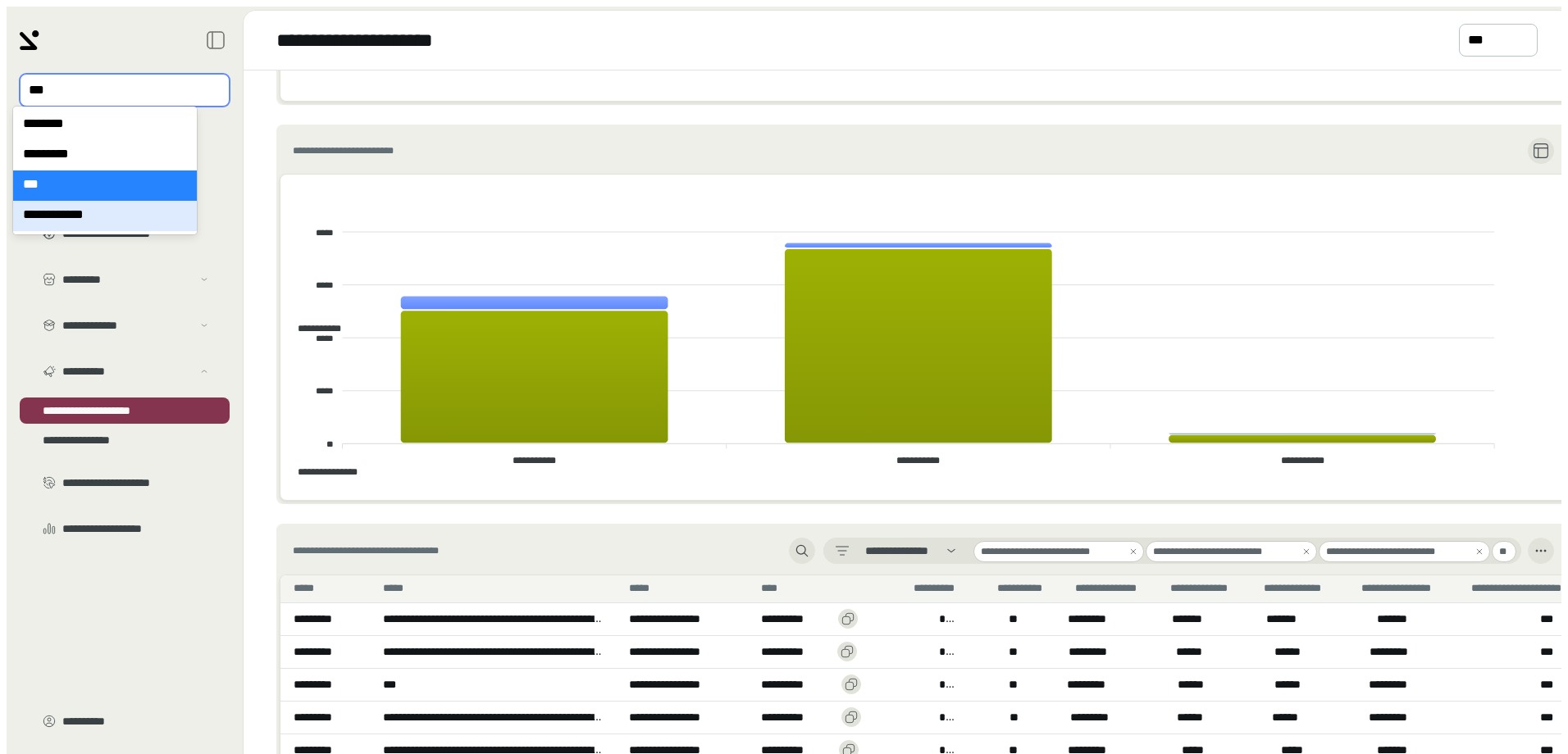 click on "**********" at bounding box center [105, 216] 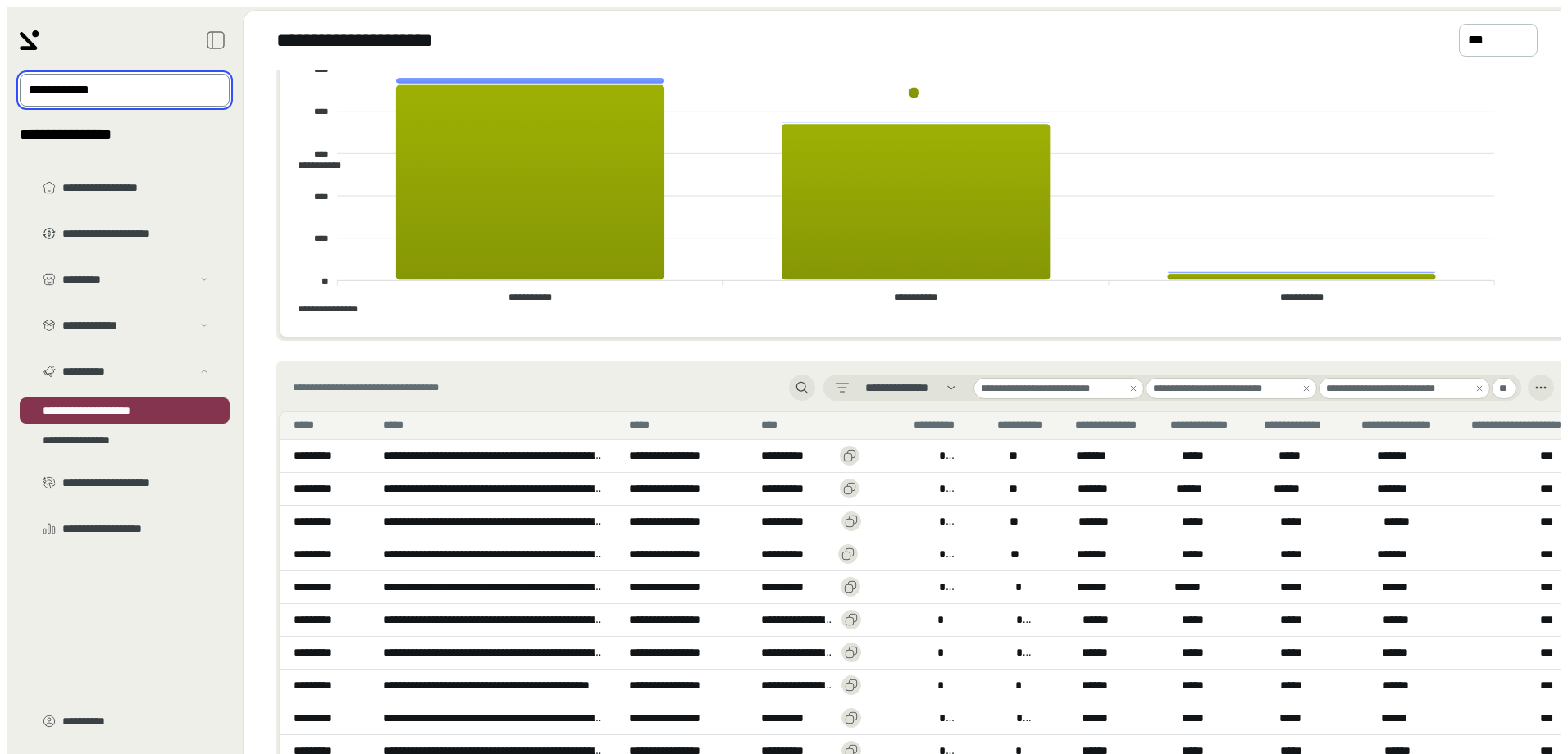 scroll, scrollTop: 1065, scrollLeft: 0, axis: vertical 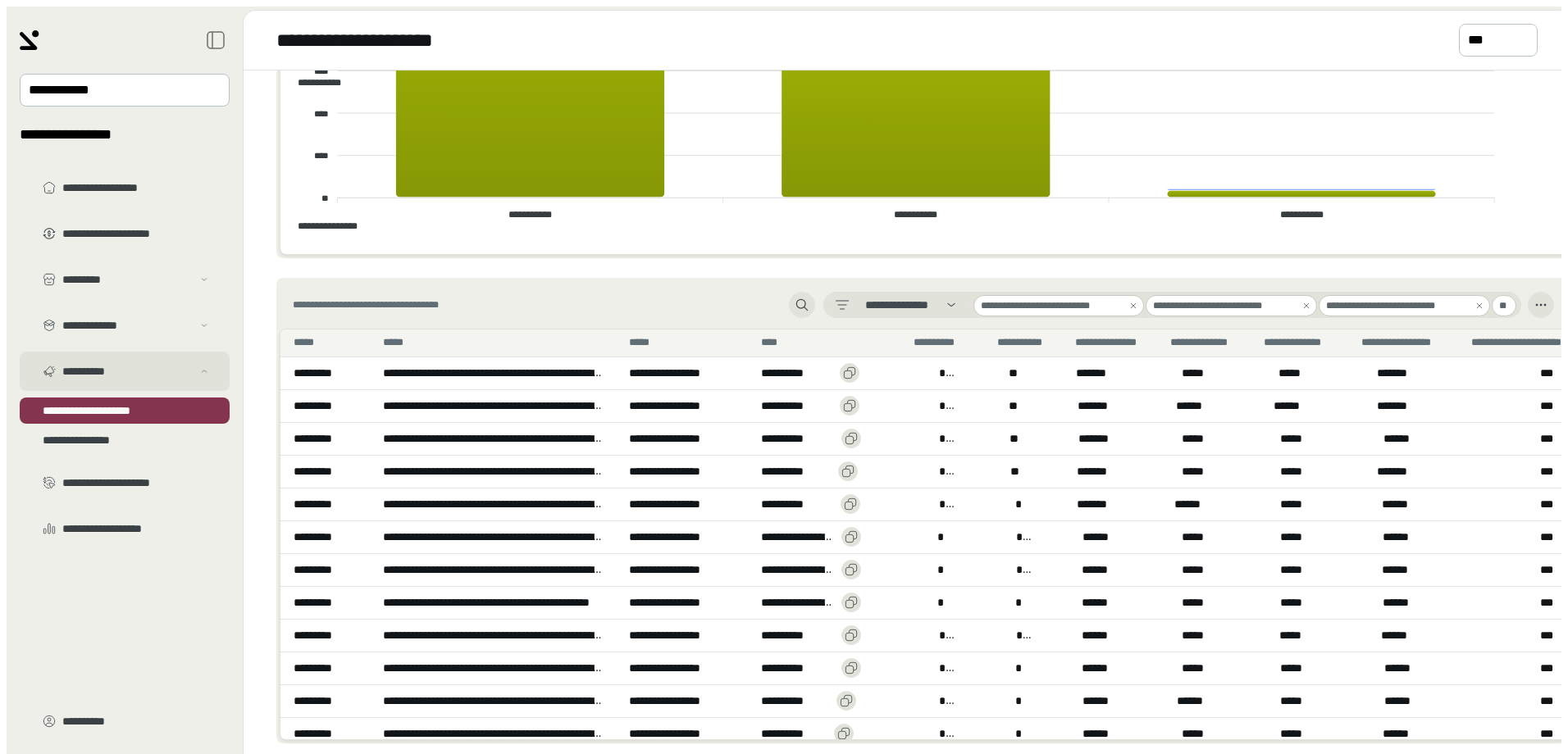 click on "**********" at bounding box center (127, 279) 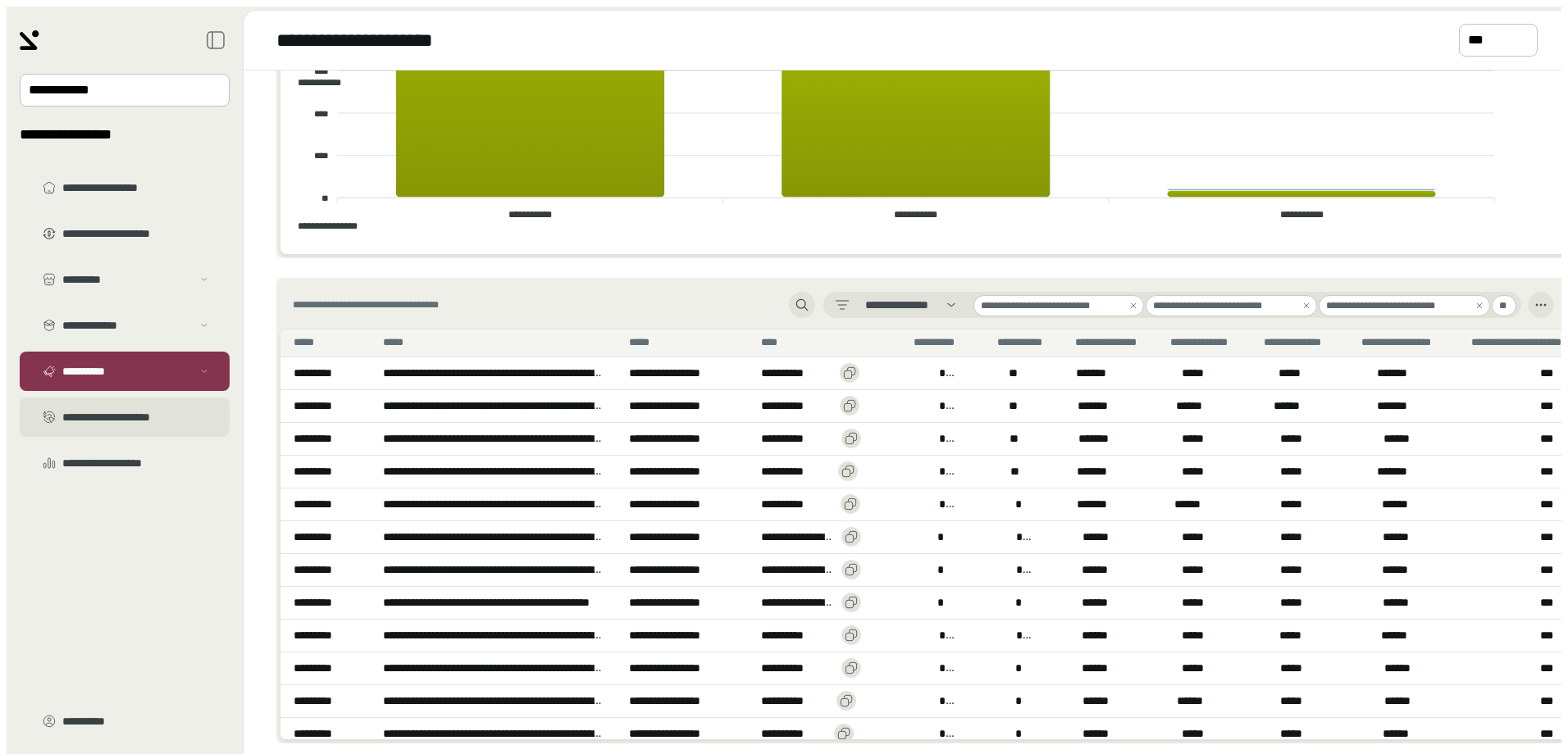 click on "**********" at bounding box center [125, 188] 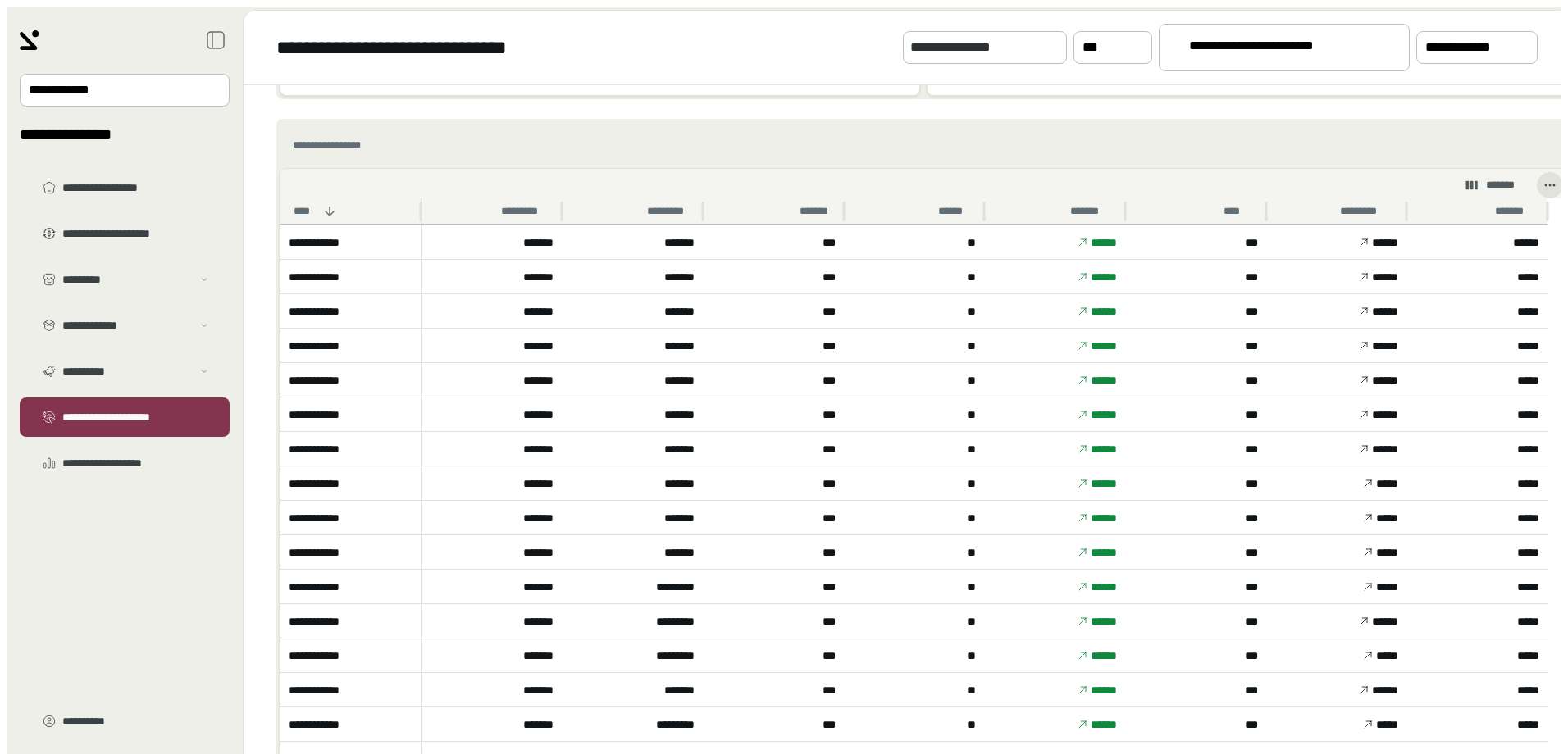 scroll, scrollTop: 1065, scrollLeft: 0, axis: vertical 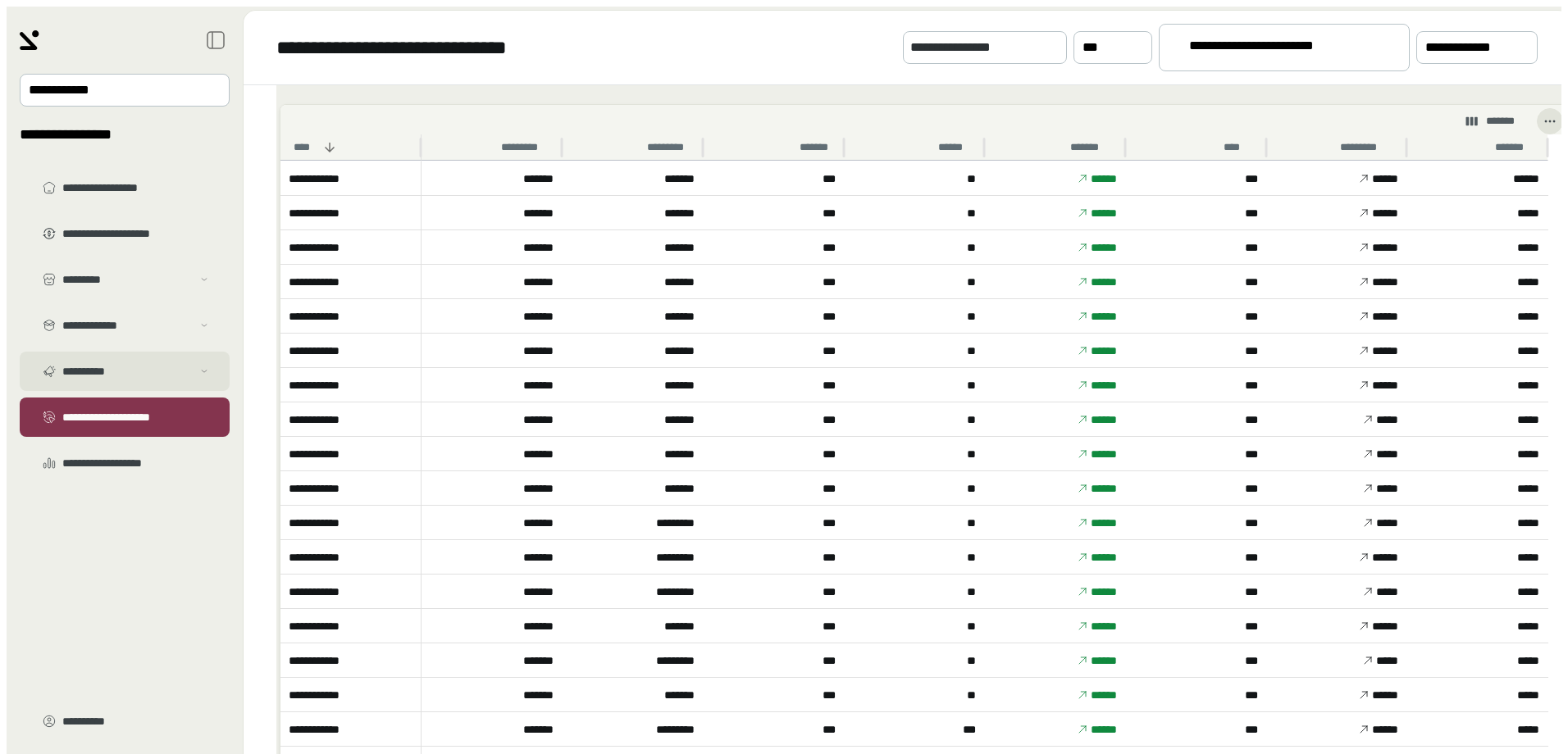 click on "**********" at bounding box center [125, 279] 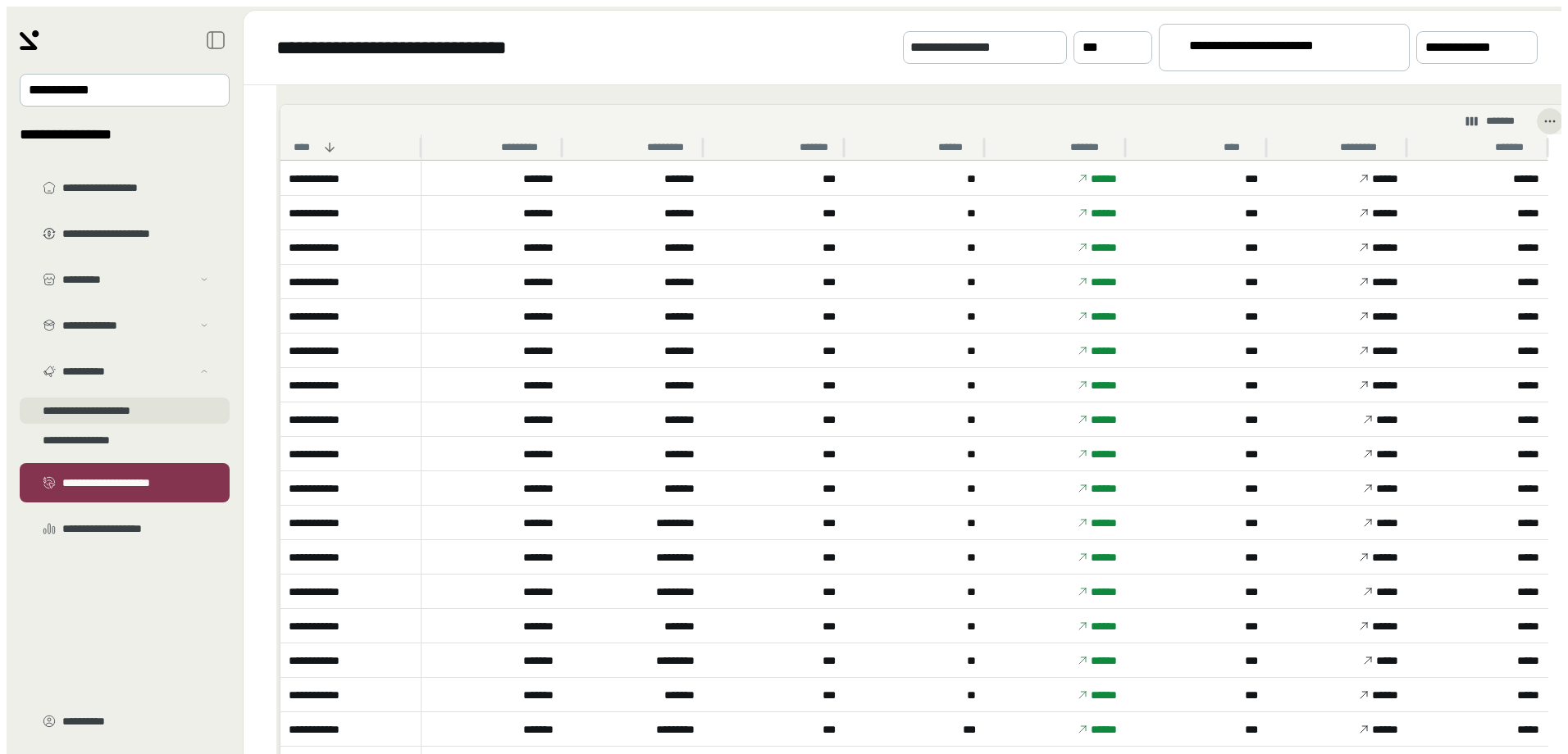 click on "**********" at bounding box center (125, 299) 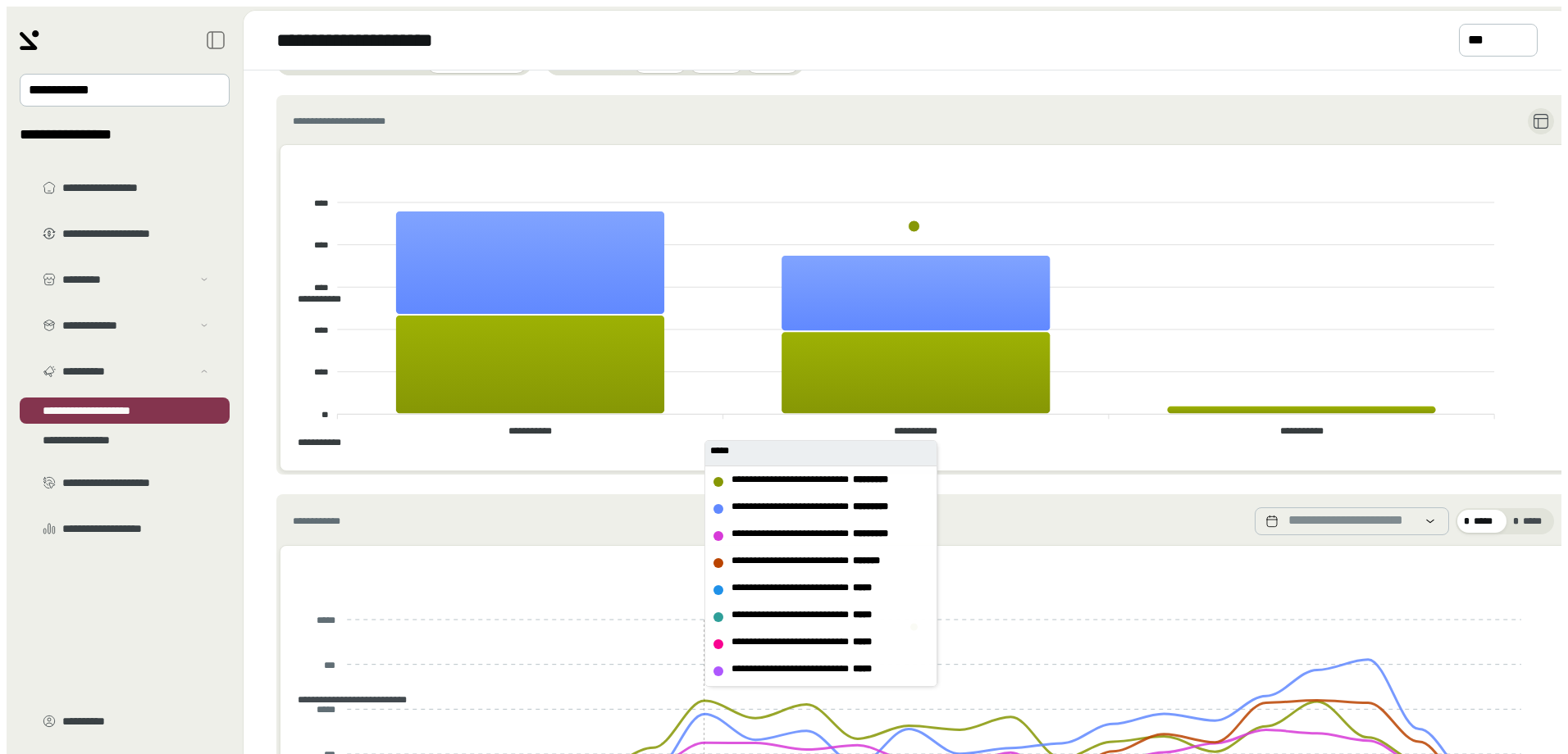 scroll, scrollTop: 0, scrollLeft: 0, axis: both 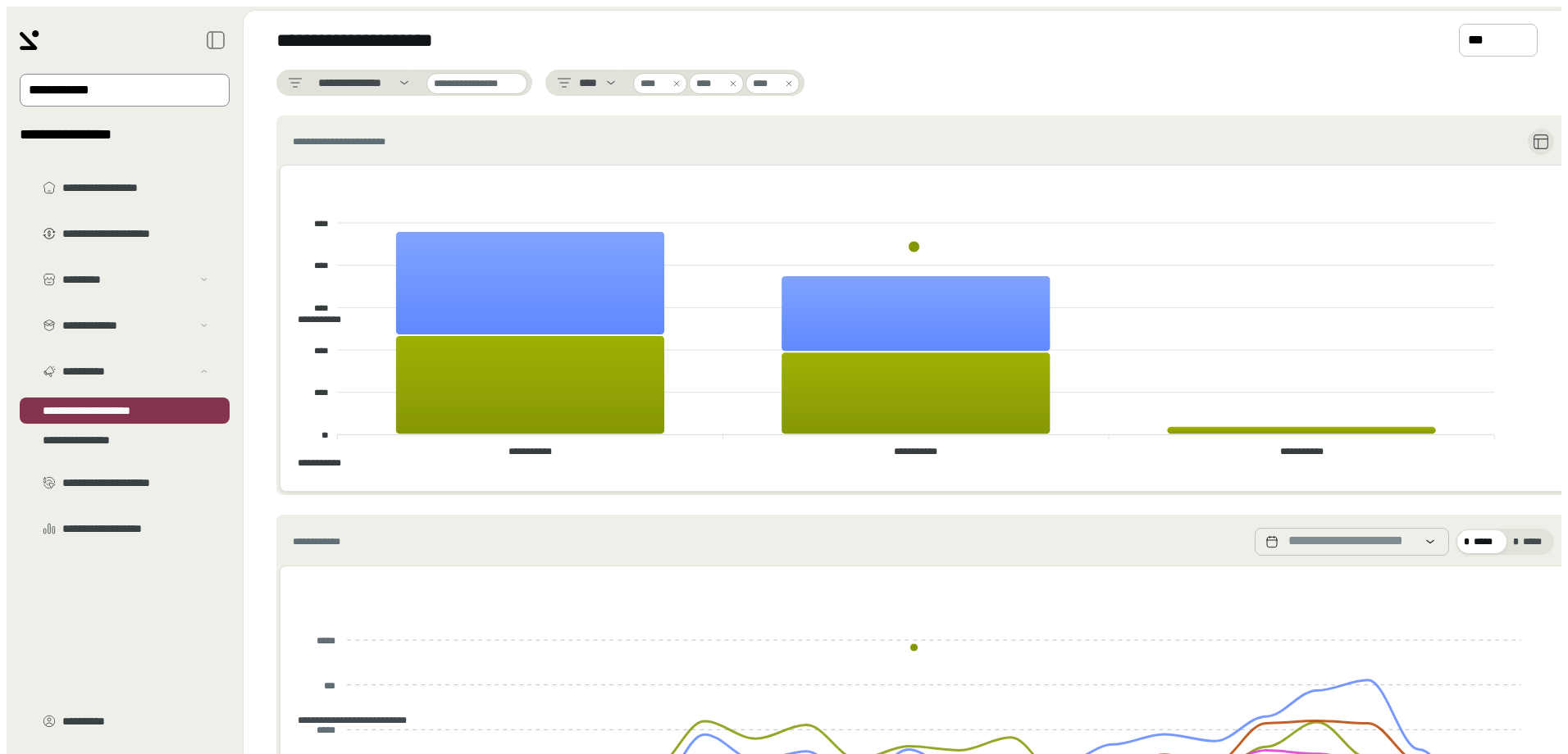 click at bounding box center [113, 90] 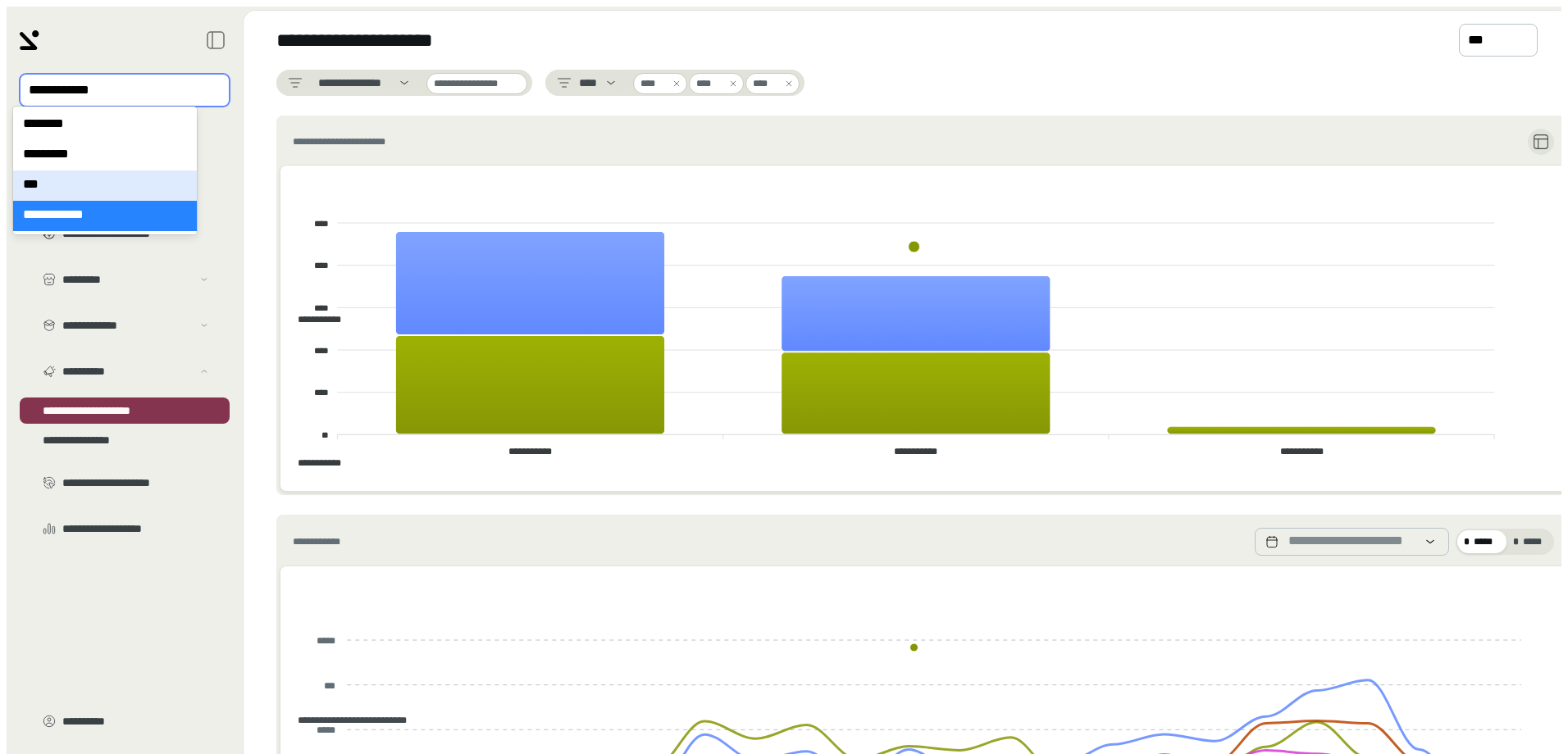 click on "***" at bounding box center [105, 185] 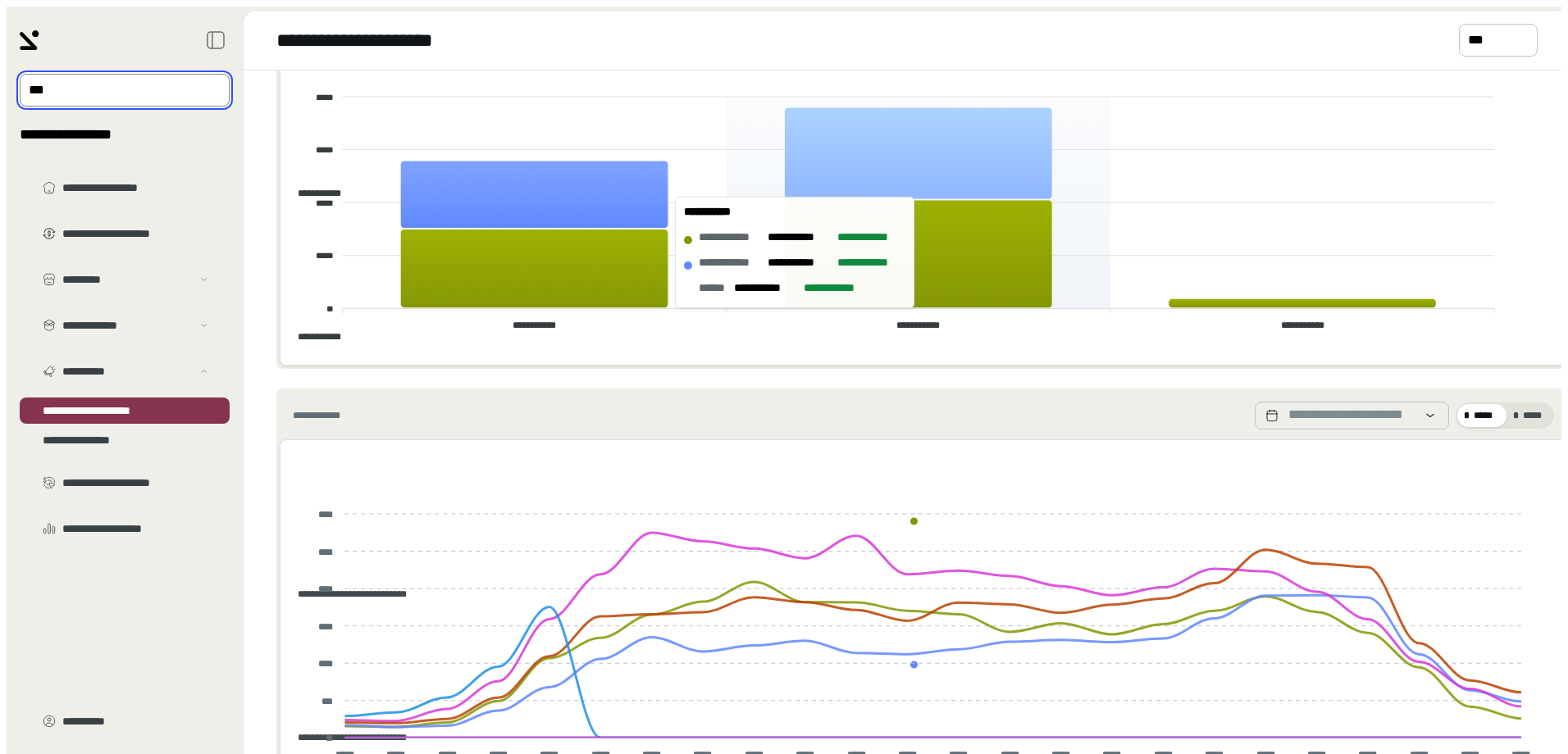 scroll, scrollTop: 164, scrollLeft: 0, axis: vertical 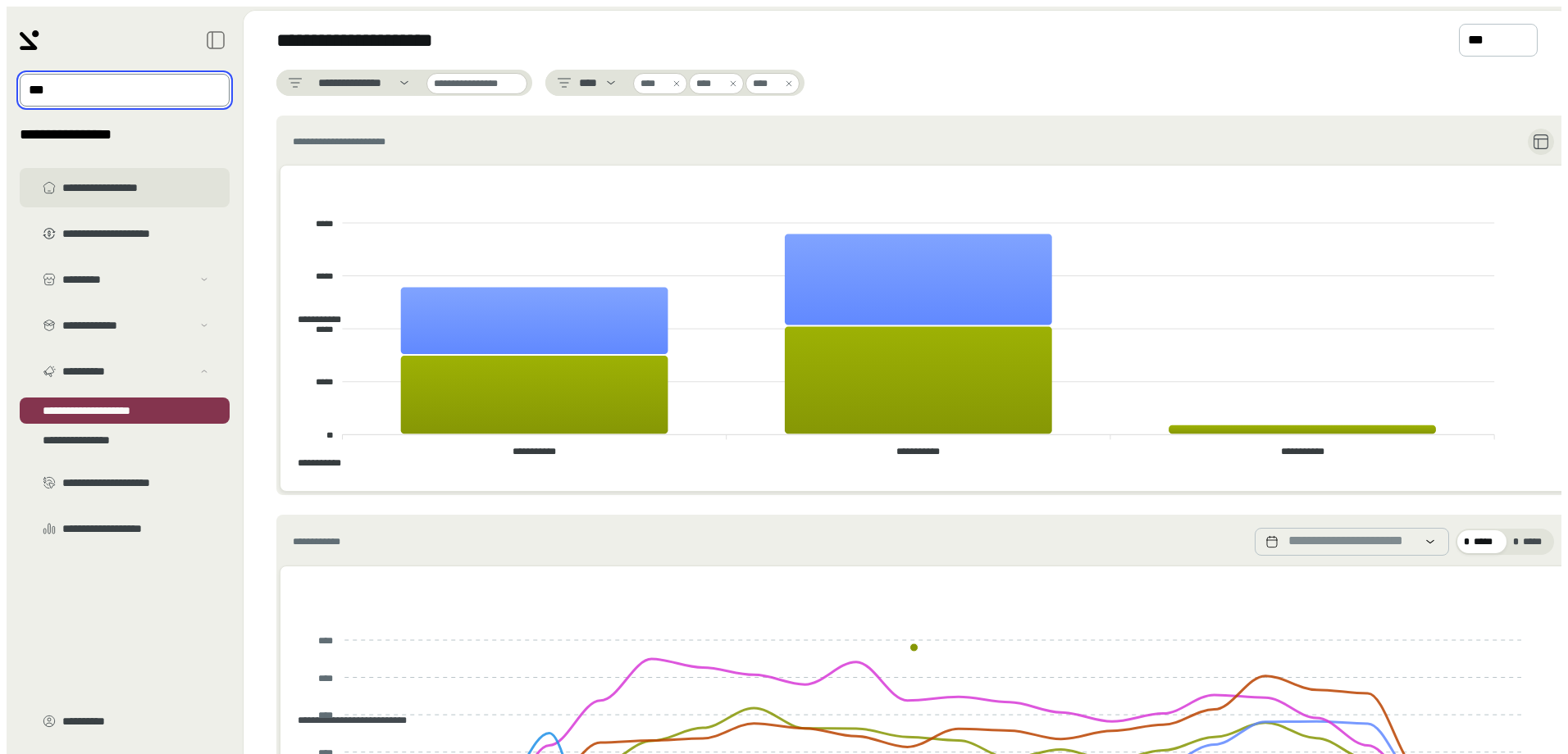 click on "**********" at bounding box center [136, 188] 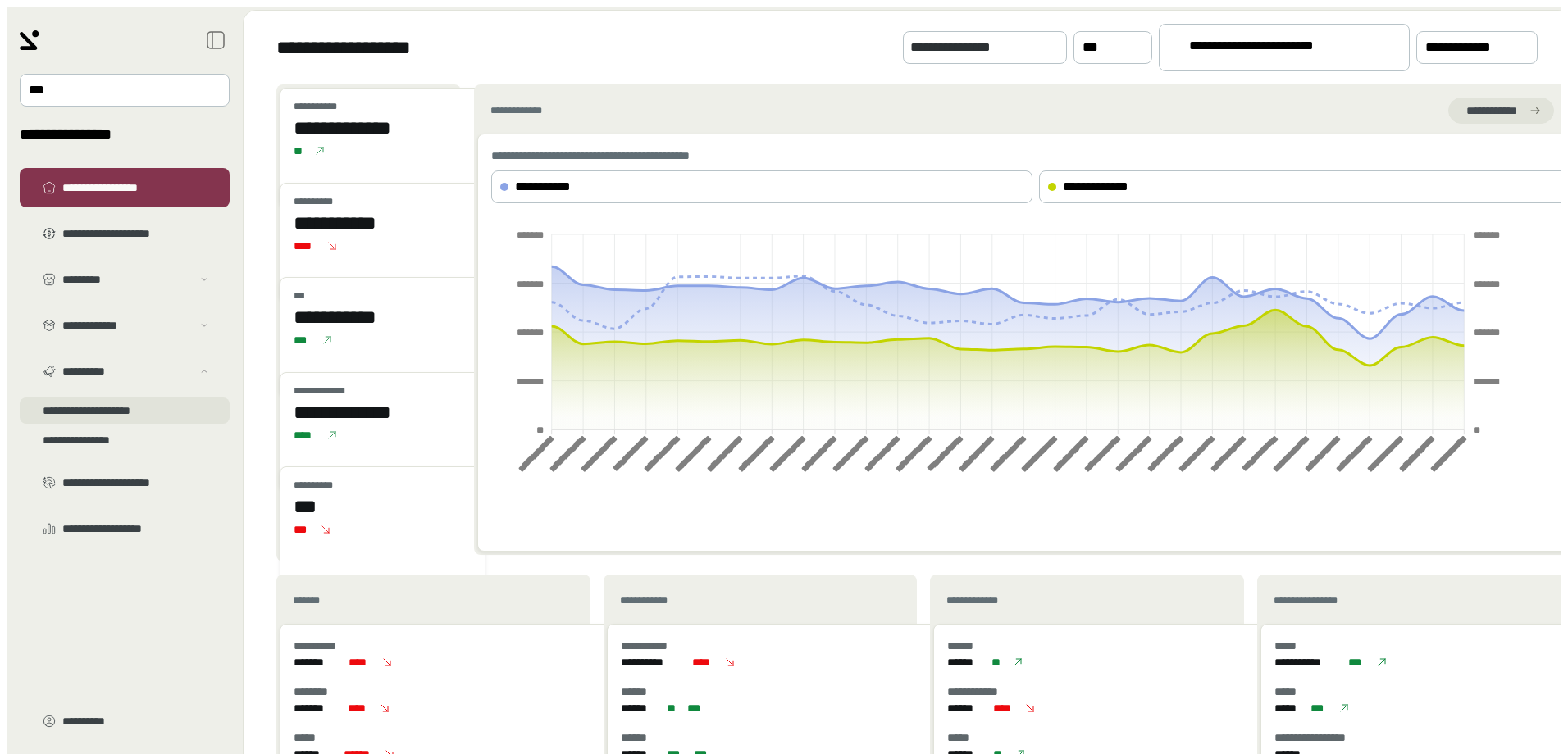 click on "**********" at bounding box center [125, 299] 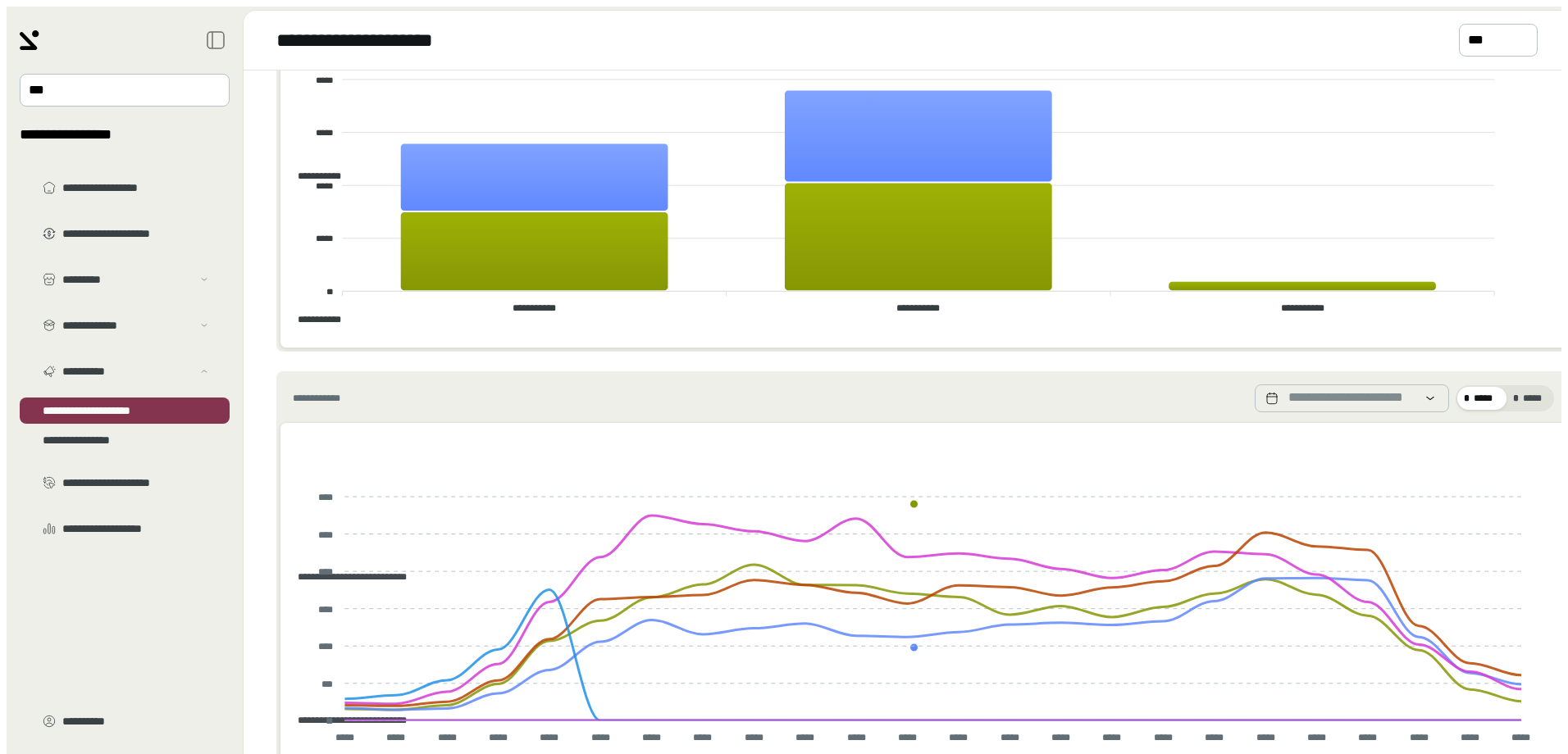 scroll, scrollTop: 0, scrollLeft: 0, axis: both 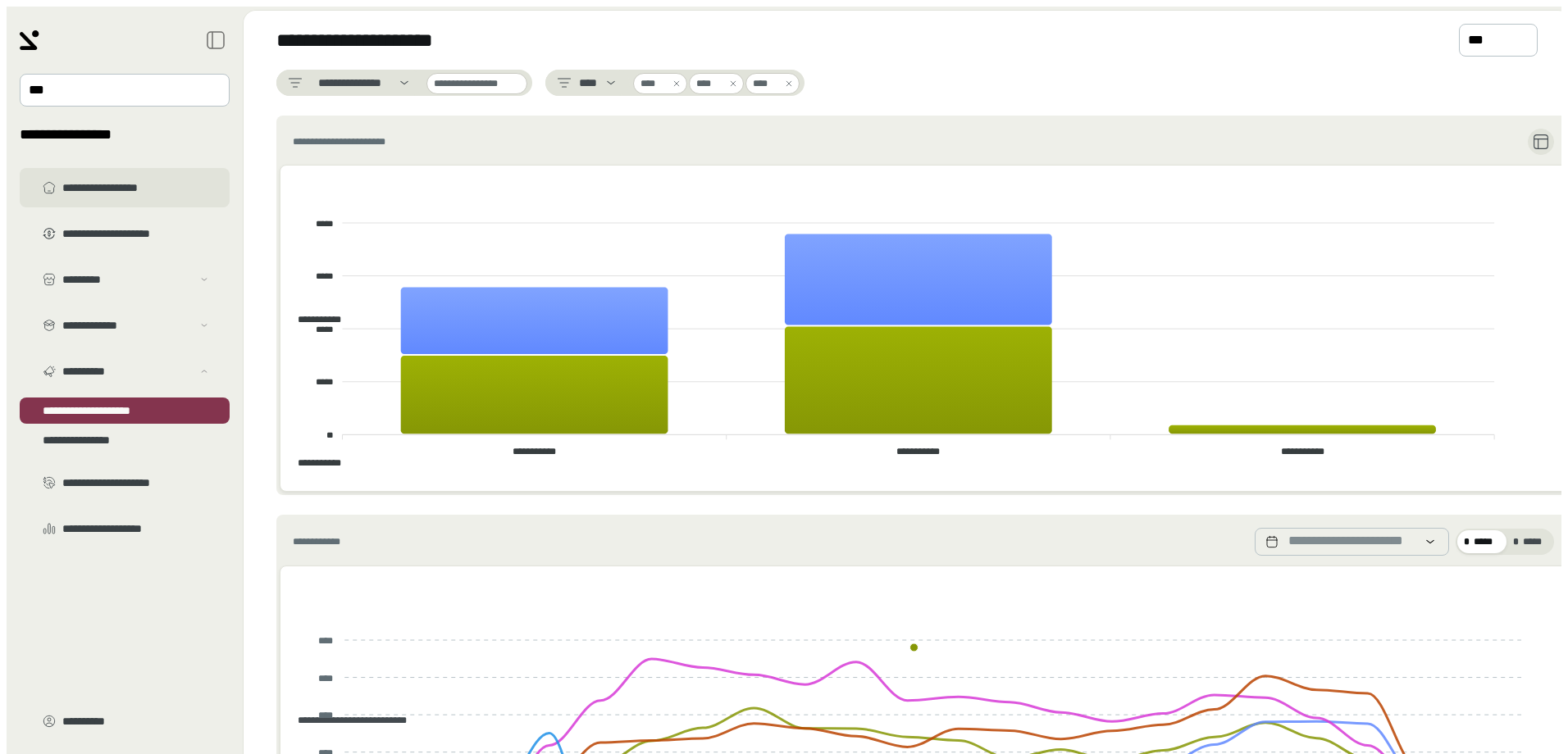 click on "**********" at bounding box center [136, 188] 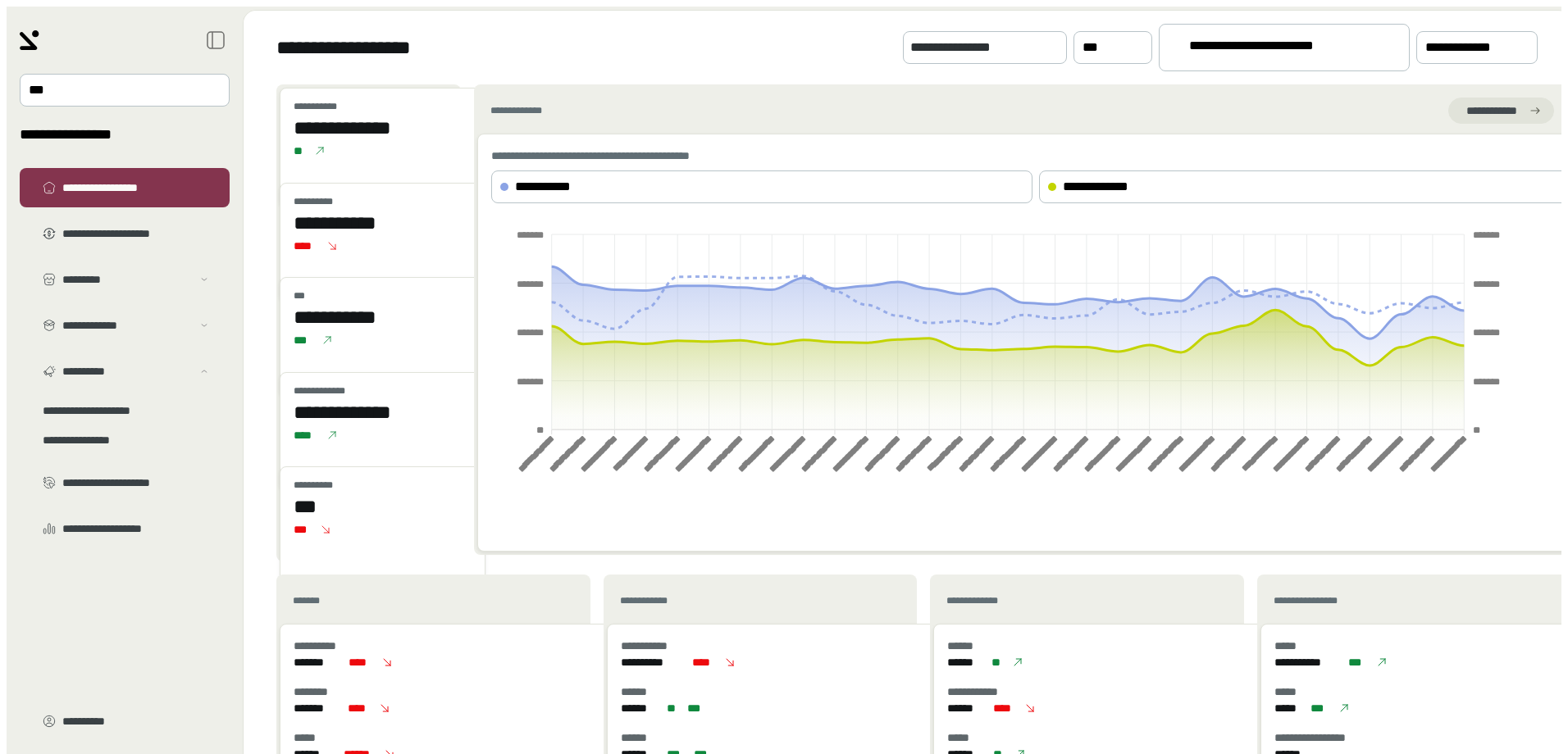 click on "**********" at bounding box center (1277, 48) 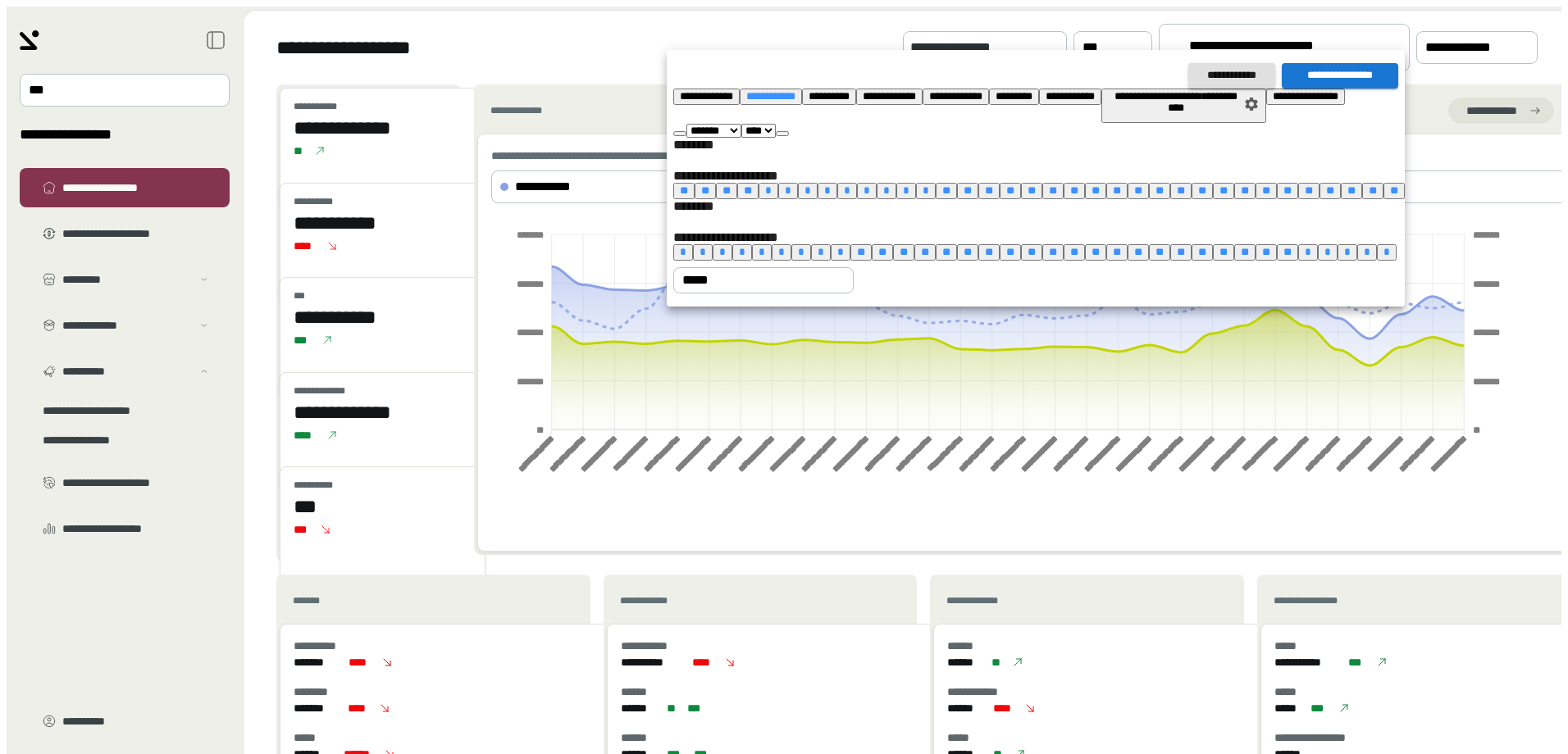 click at bounding box center [782, 134] 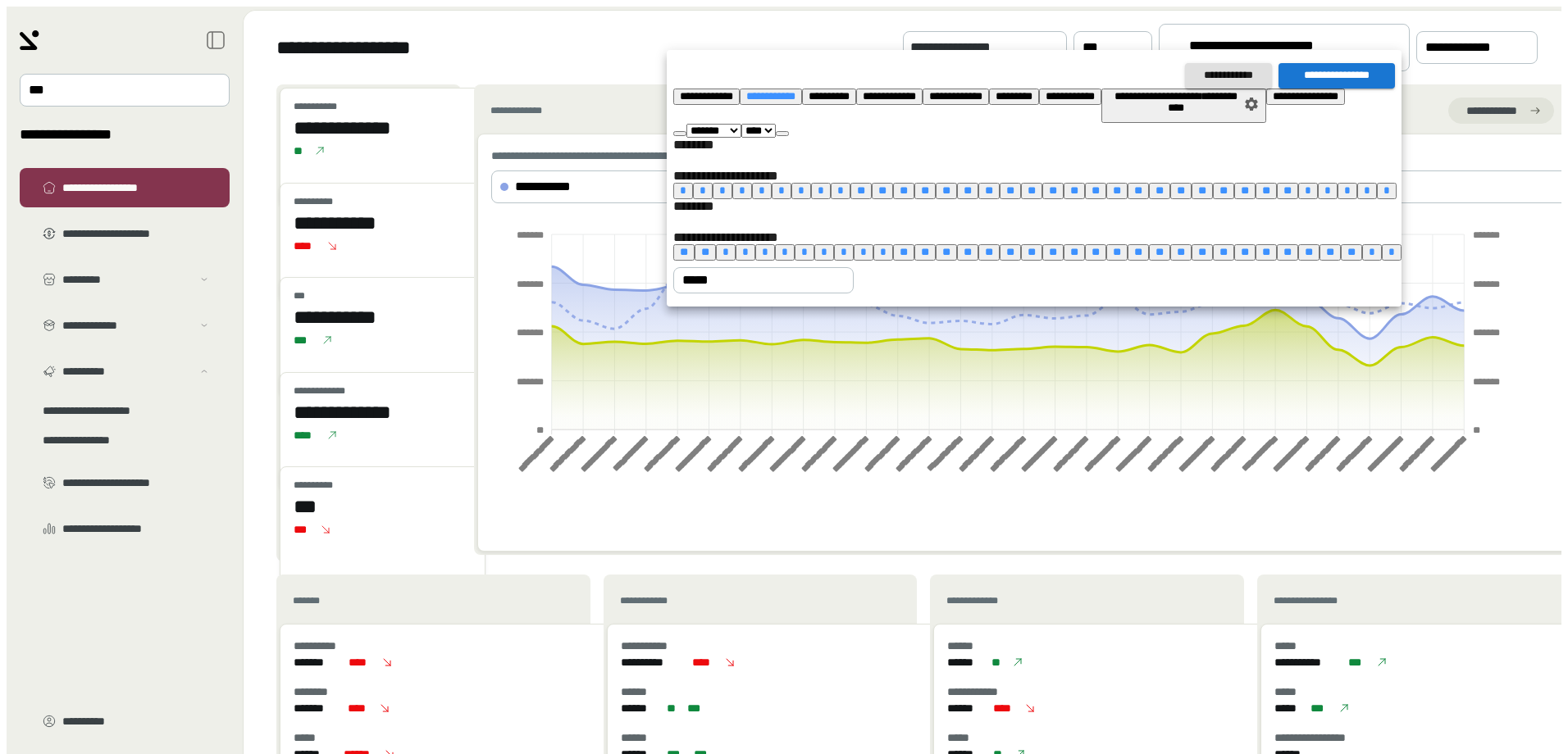 click on "*" at bounding box center (864, 252) 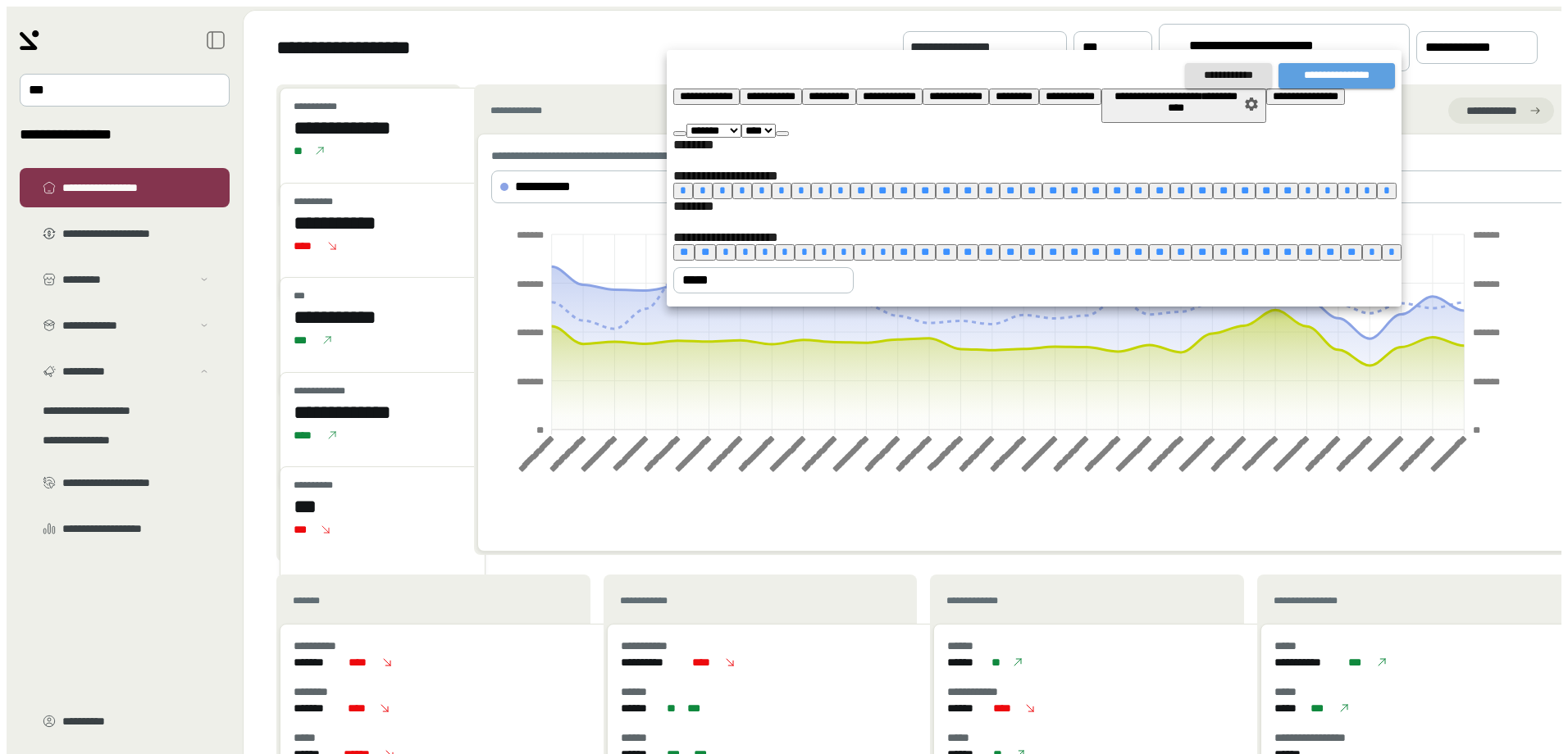 click on "**********" at bounding box center [1337, 75] 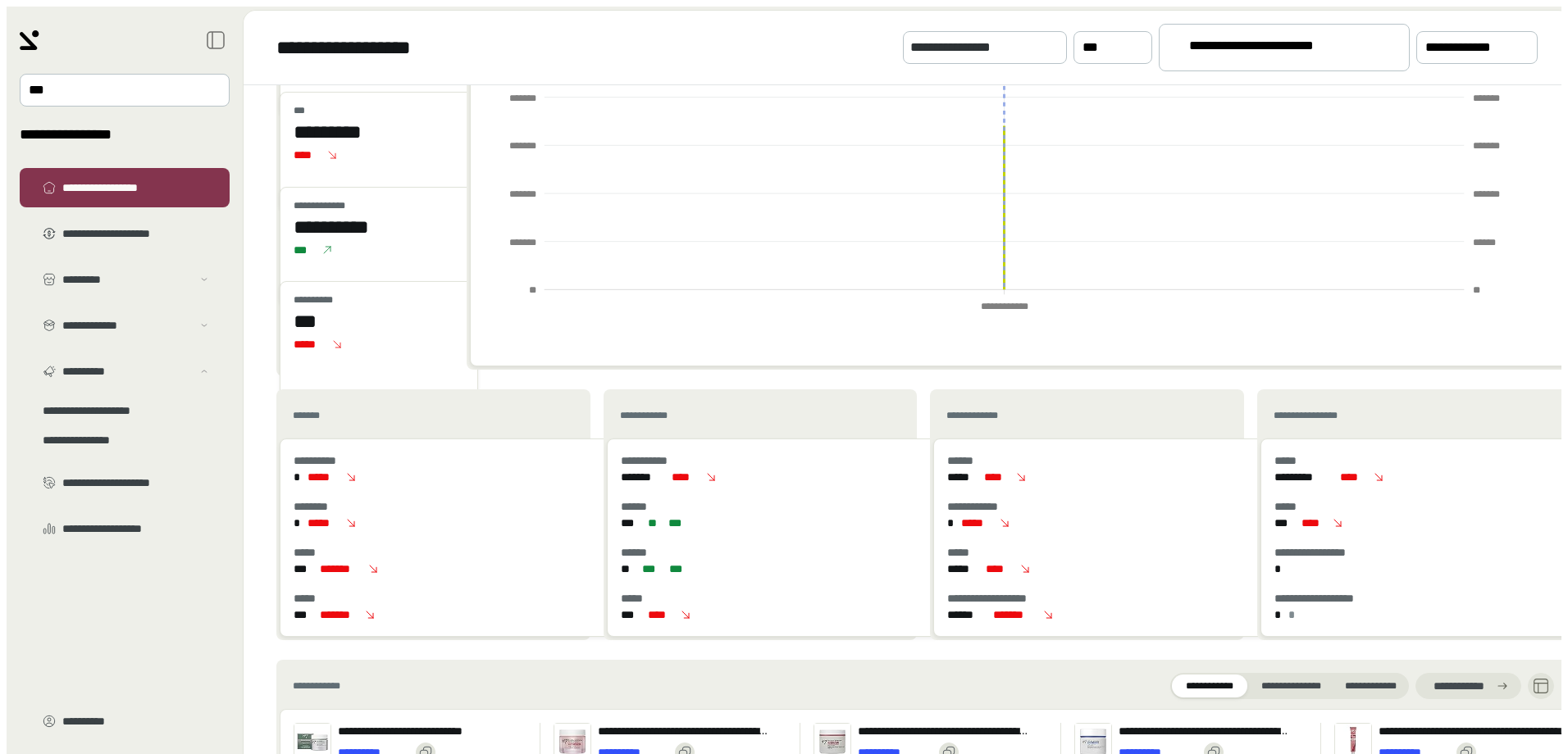 scroll, scrollTop: 0, scrollLeft: 0, axis: both 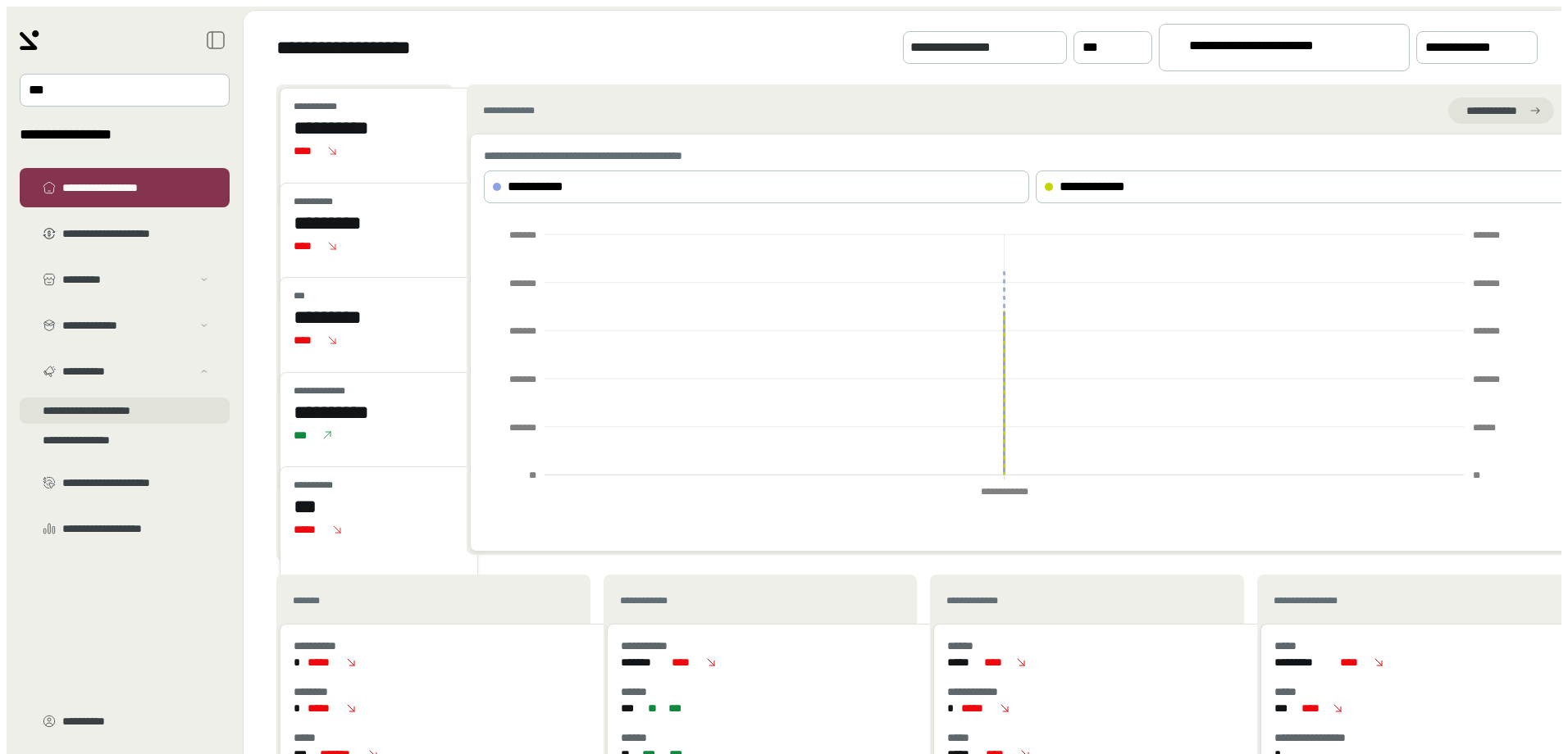 click on "**********" at bounding box center (125, 299) 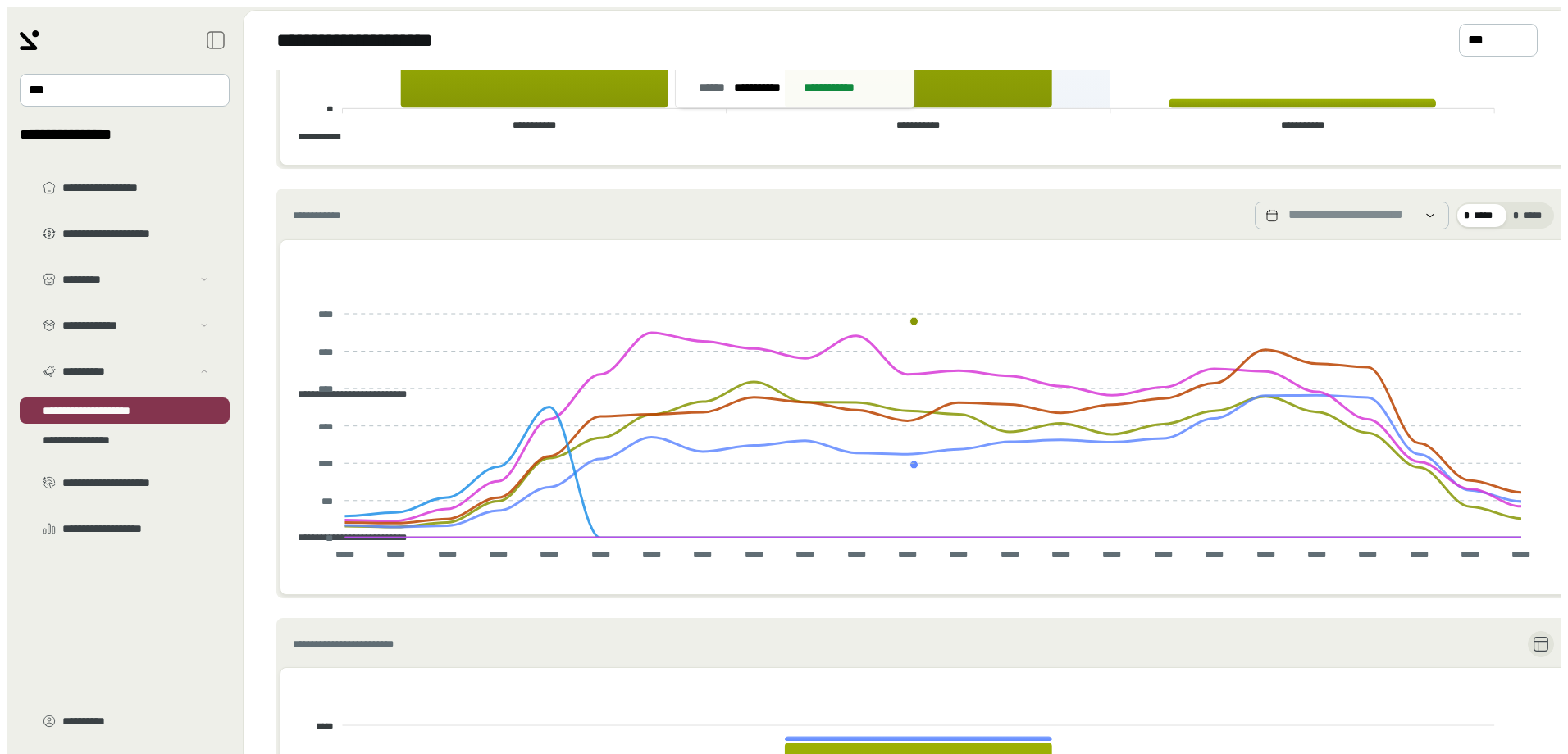 scroll, scrollTop: 328, scrollLeft: 0, axis: vertical 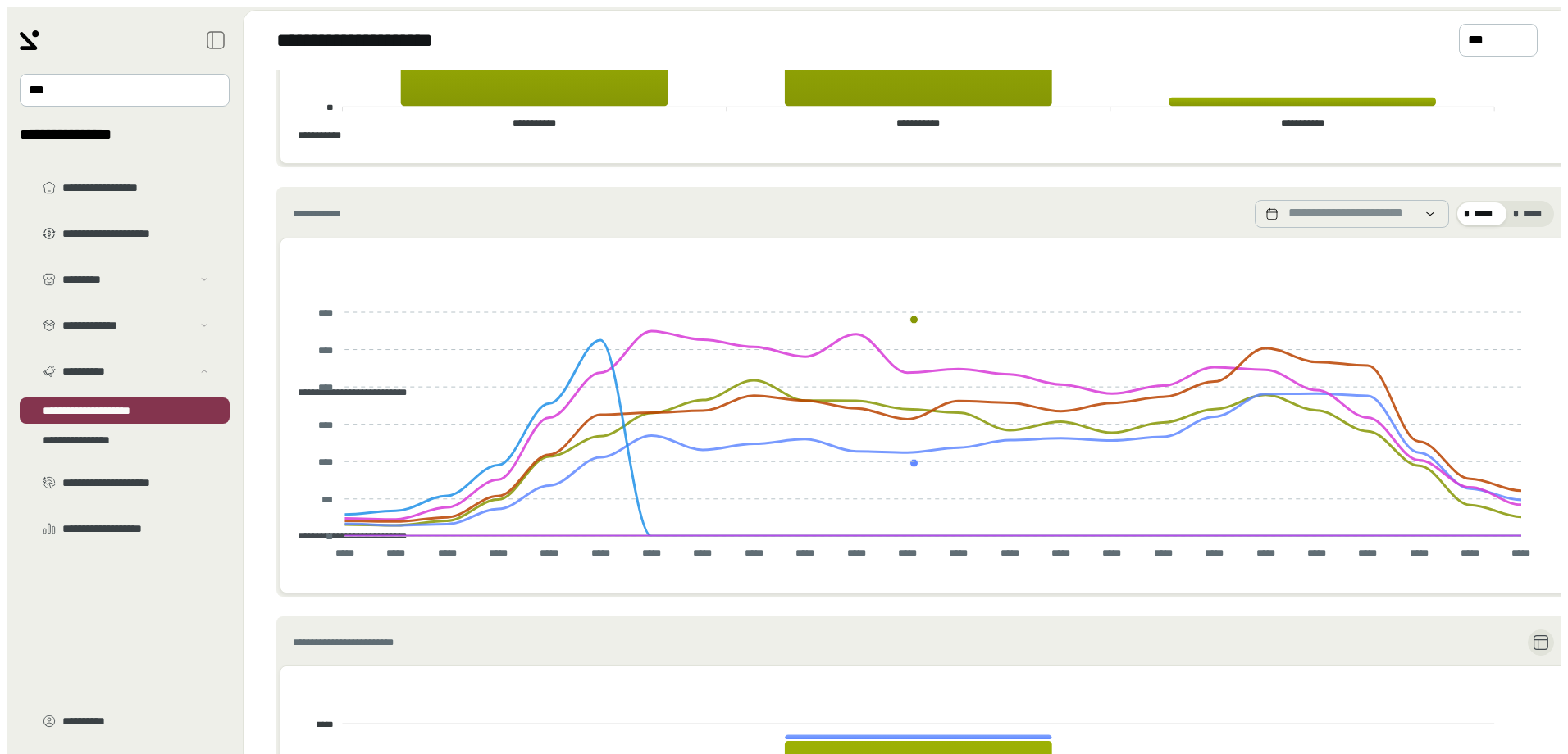 click on "[FIRST] [LAST]     [STREET]     [CITY]     [STATE]     [POSTAL_CODE]     [COUNTRY]     [COORDINATES]     [COORDINATES]     [PHONE]     [EMAIL]     [LICENSE_NUMBER]     [PASSPORT_NUMBER]     [CREDIT_CARD_NUMBER]     [DATE]" at bounding box center [125, 287] 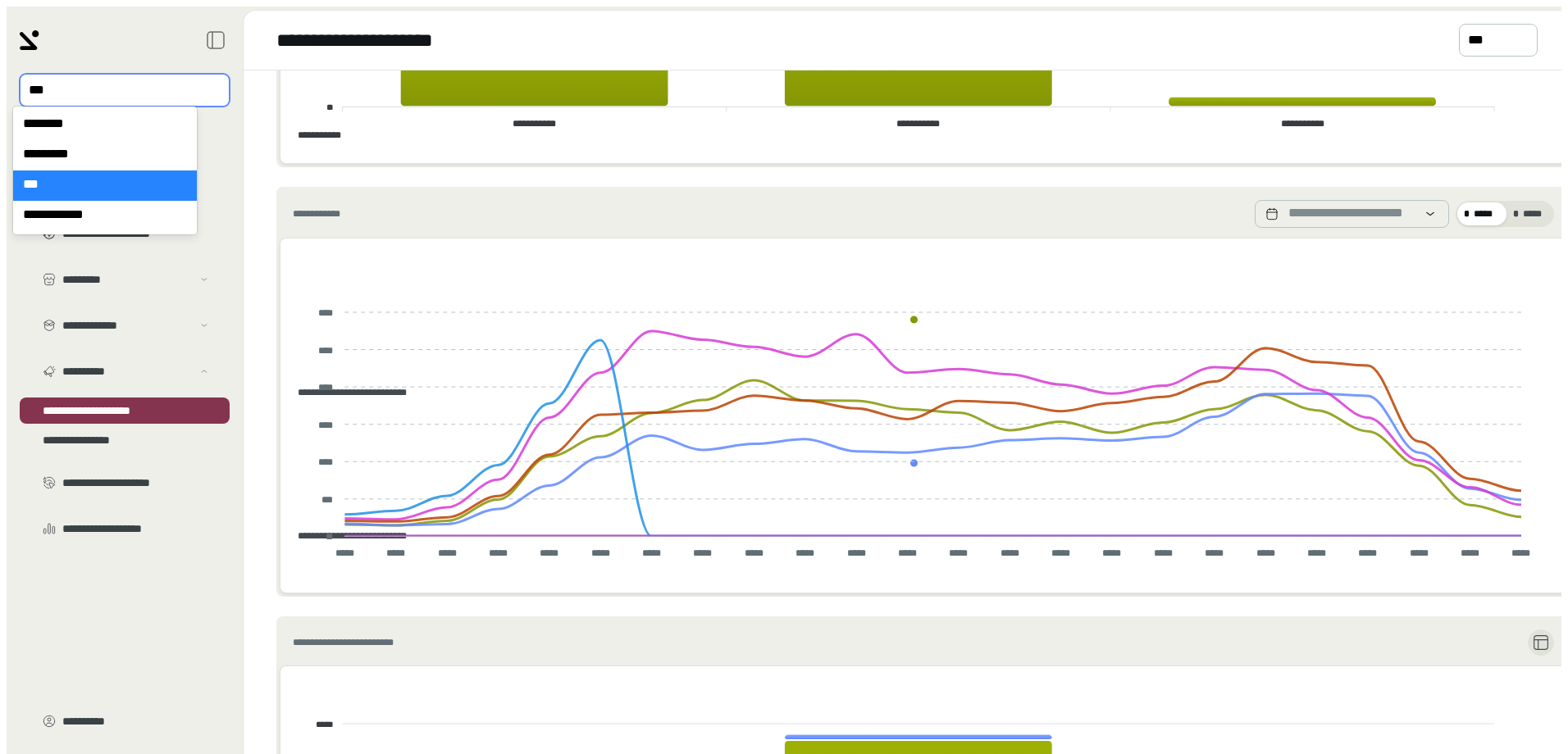 click on "***" at bounding box center [113, 90] 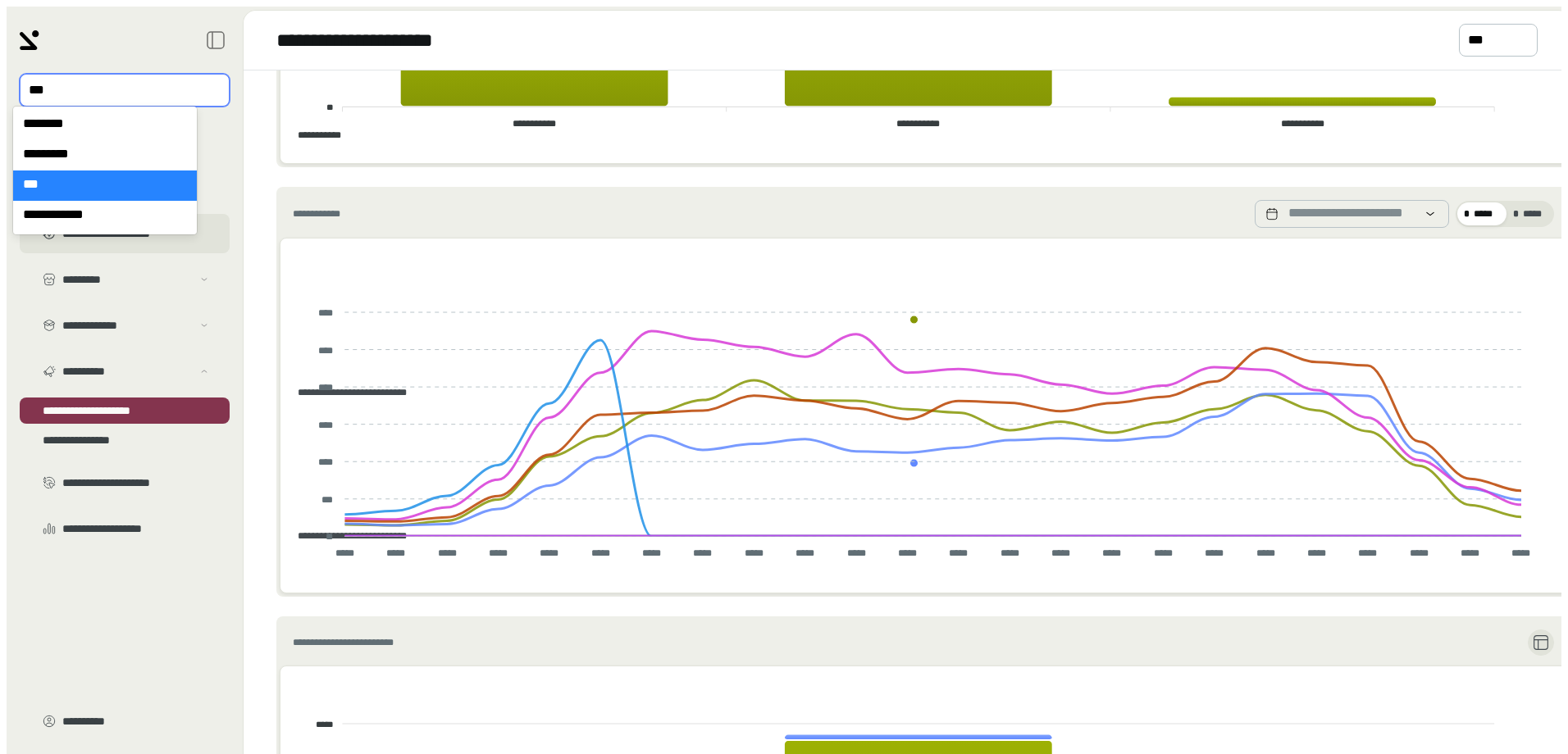 click on "**********" at bounding box center [105, 216] 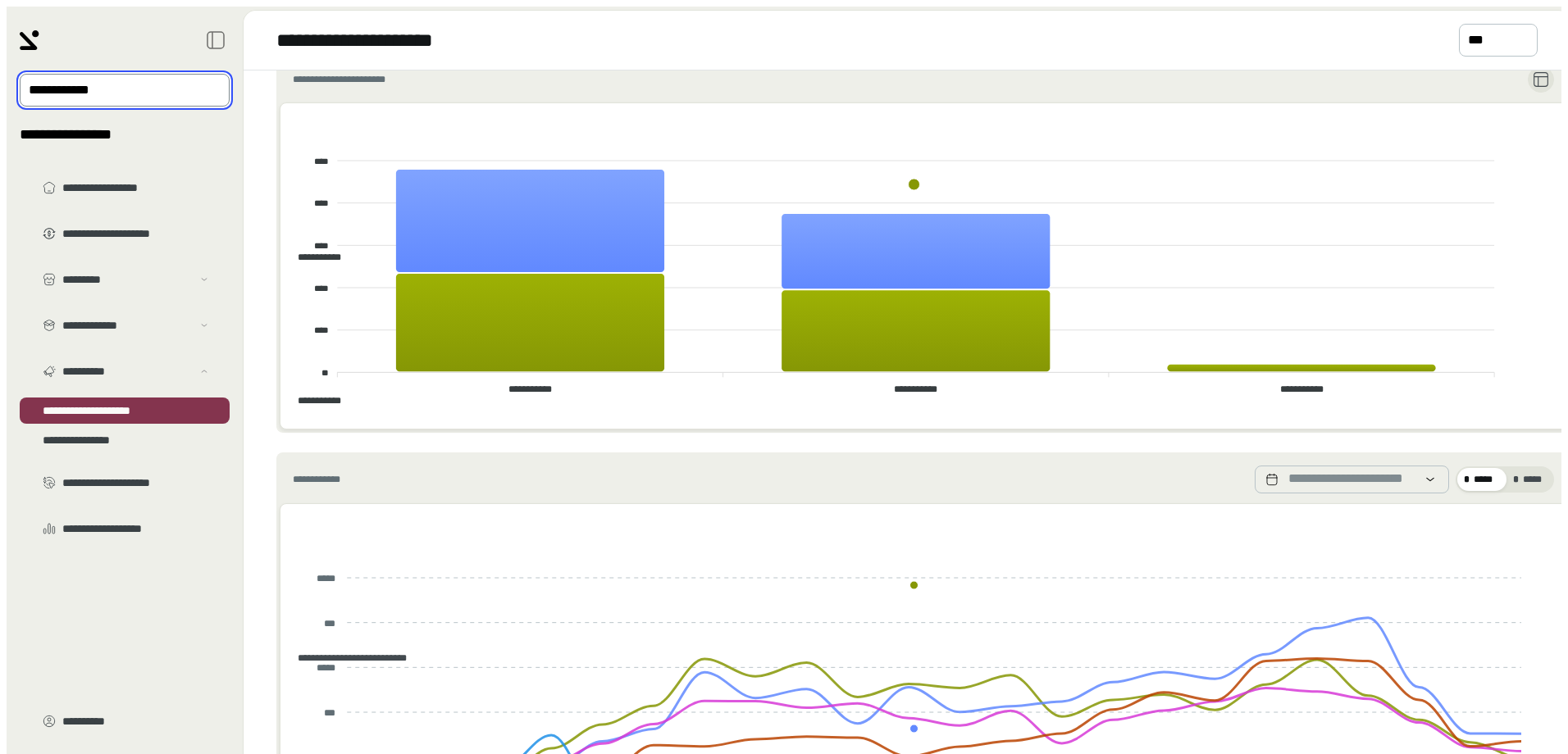 scroll, scrollTop: 0, scrollLeft: 0, axis: both 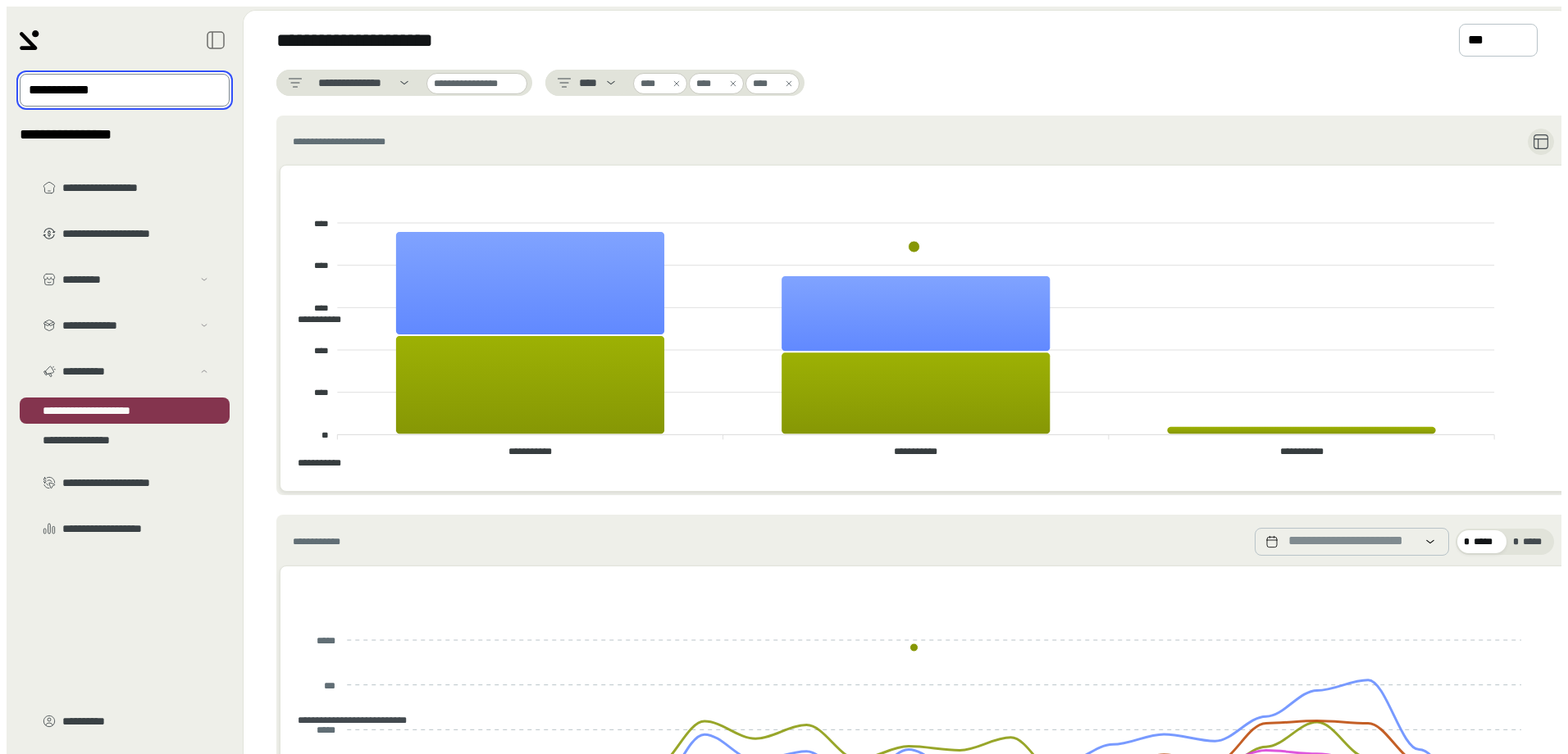 click on "**********" at bounding box center [113, 90] 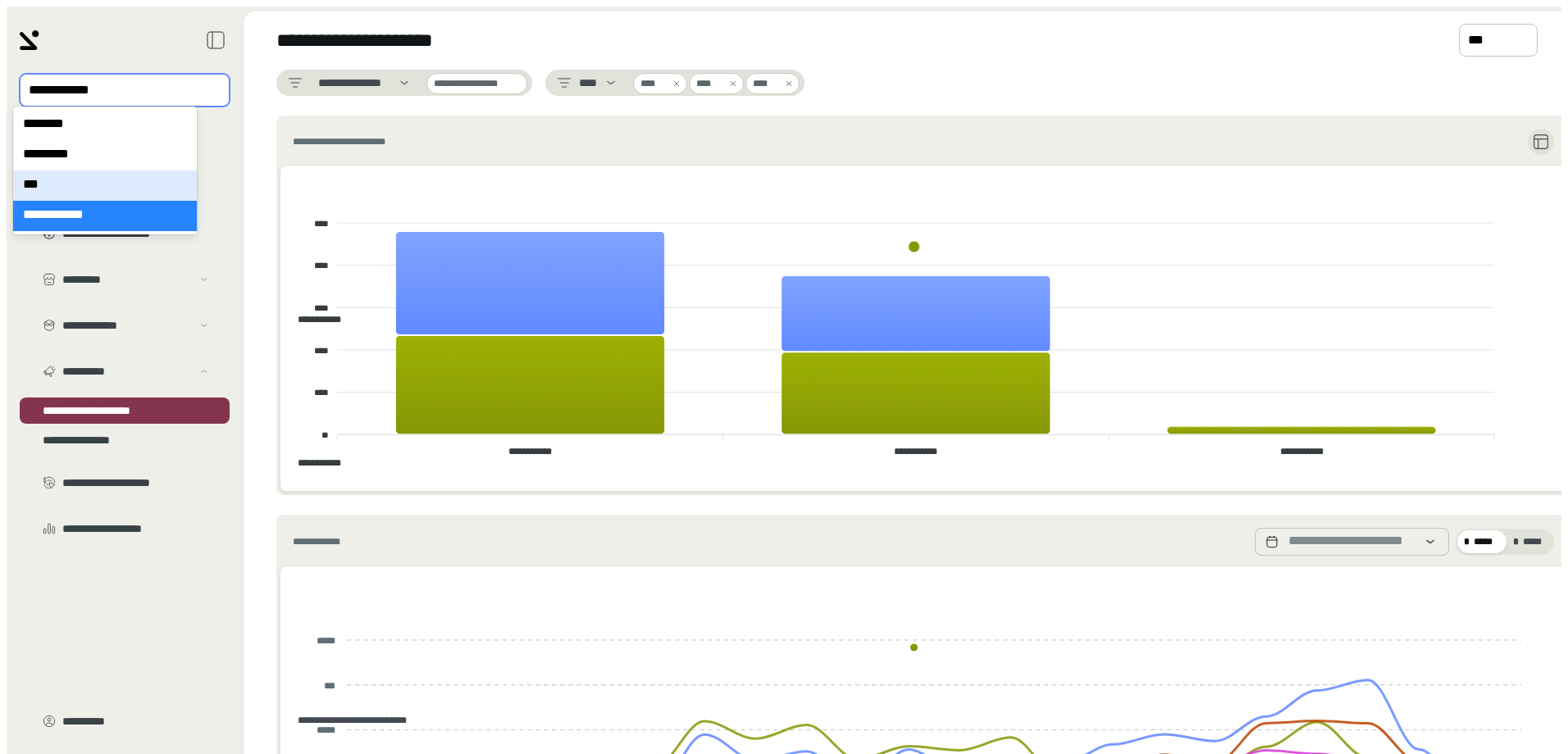 click on "***" at bounding box center (105, 185) 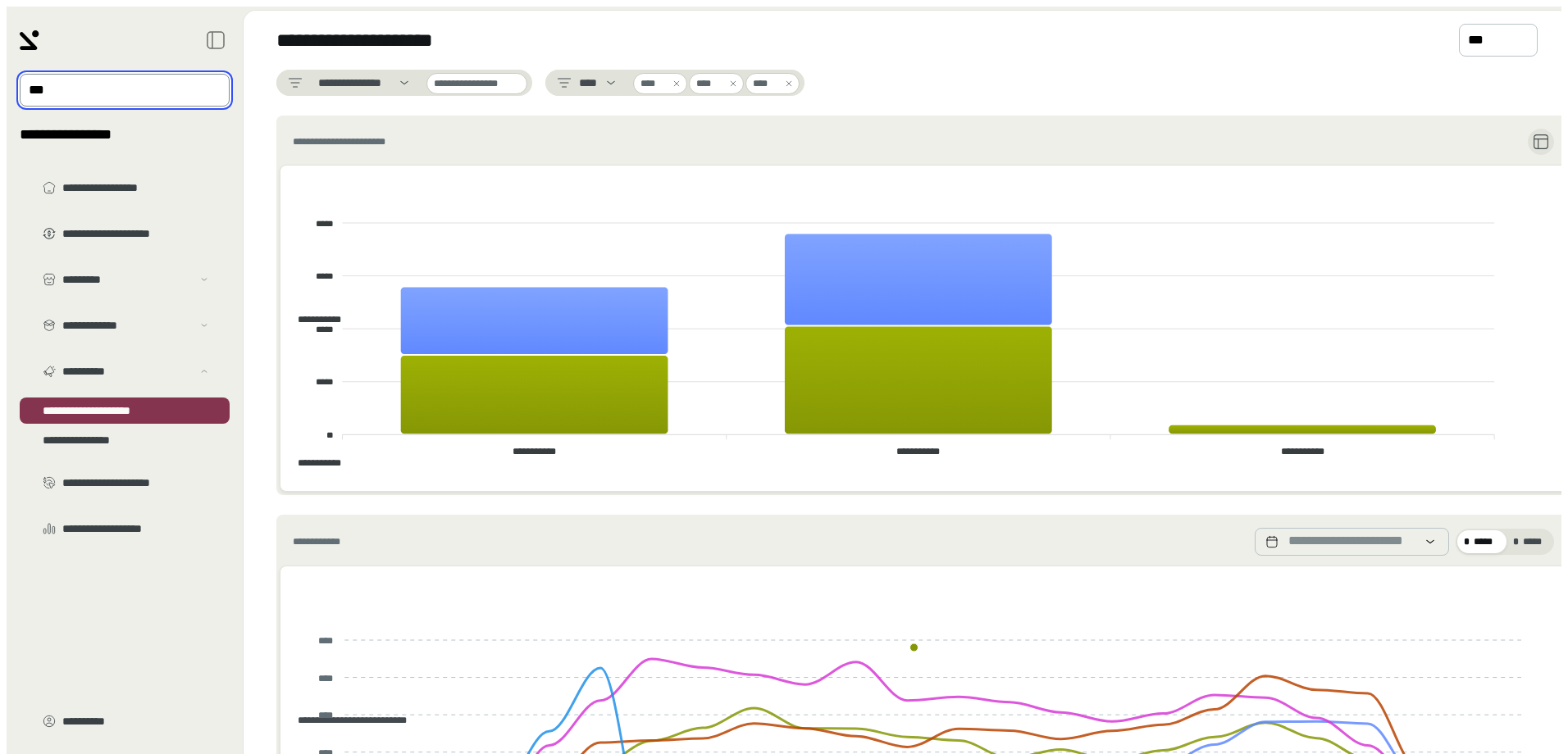 click on "***" at bounding box center (113, 90) 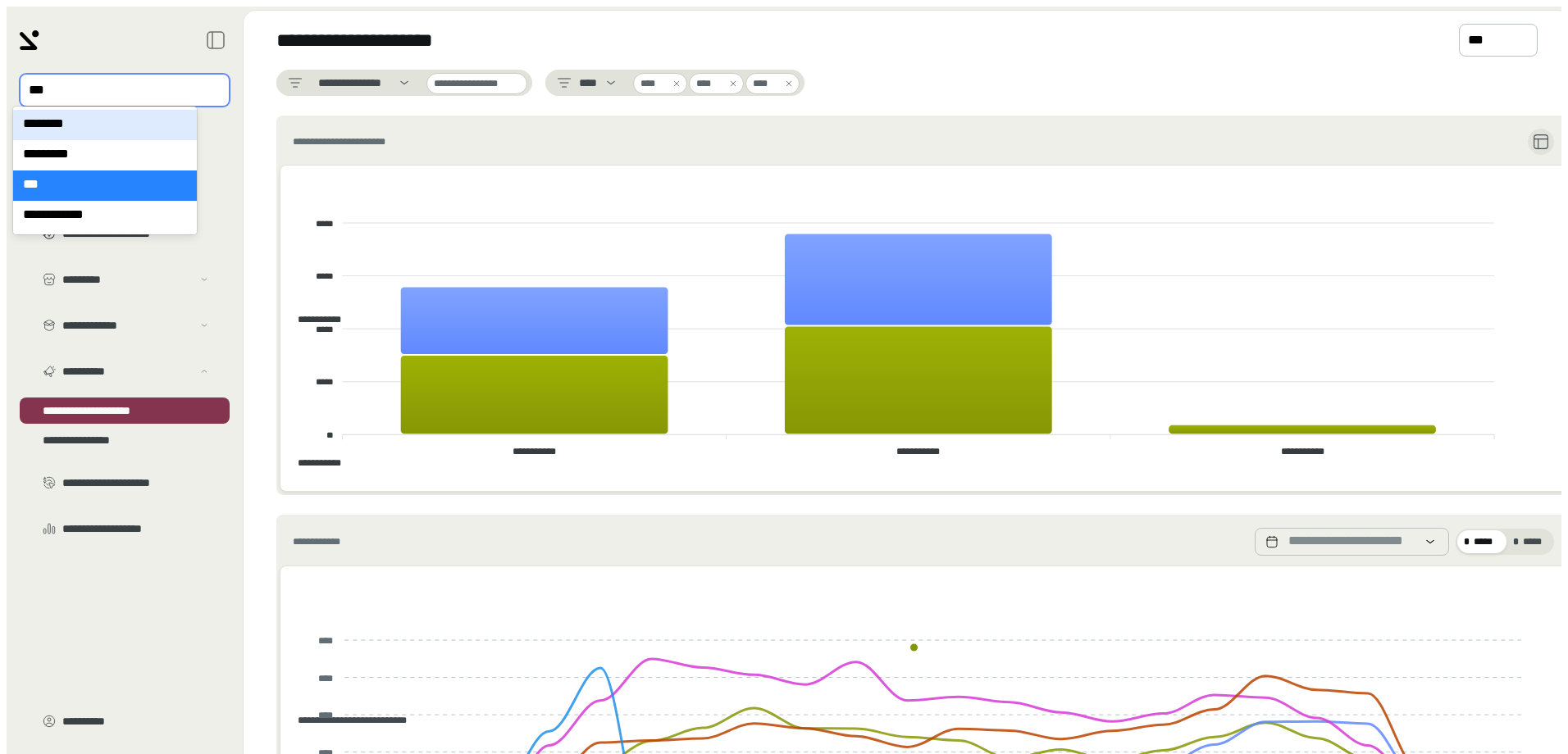 click on "********" at bounding box center [105, 125] 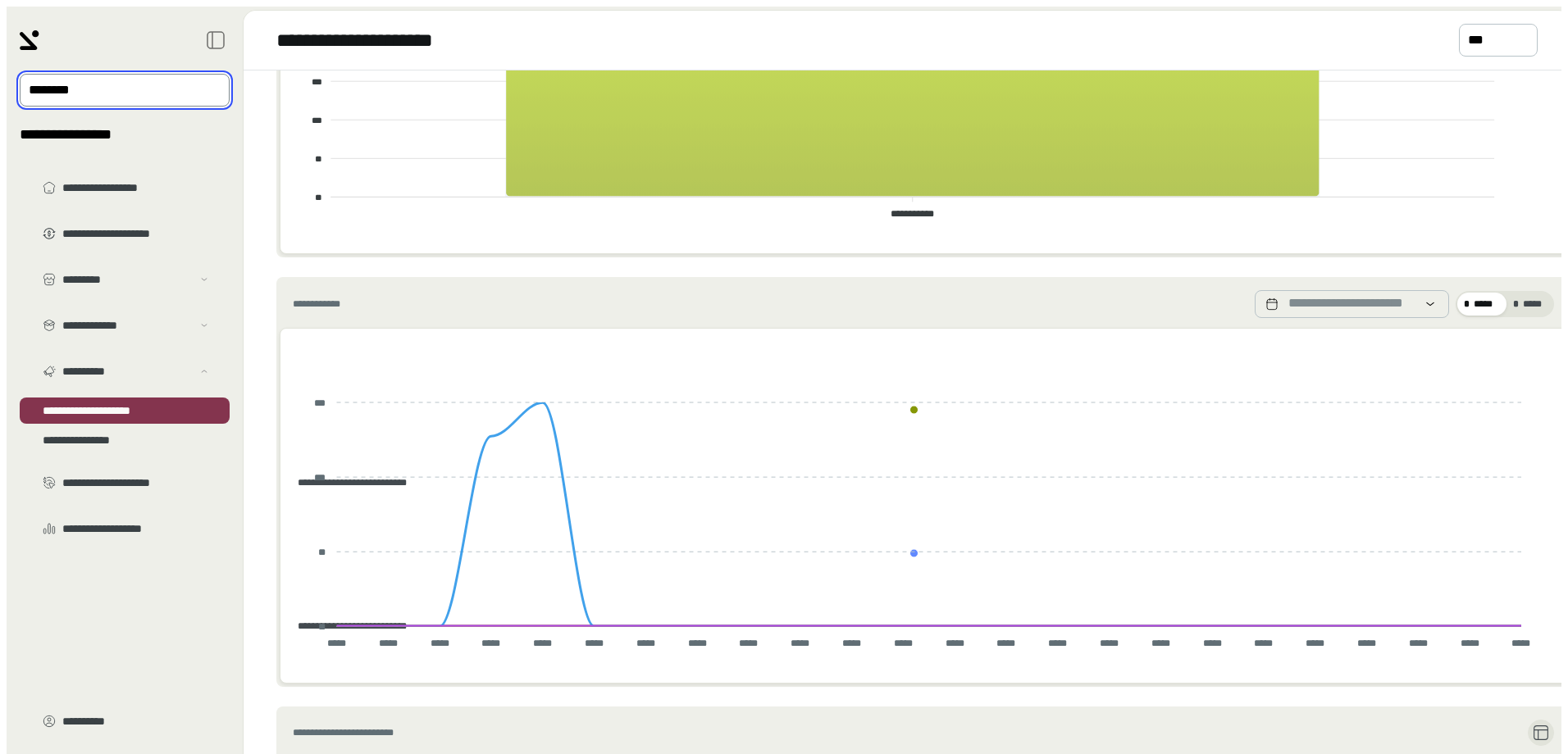 scroll, scrollTop: 246, scrollLeft: 0, axis: vertical 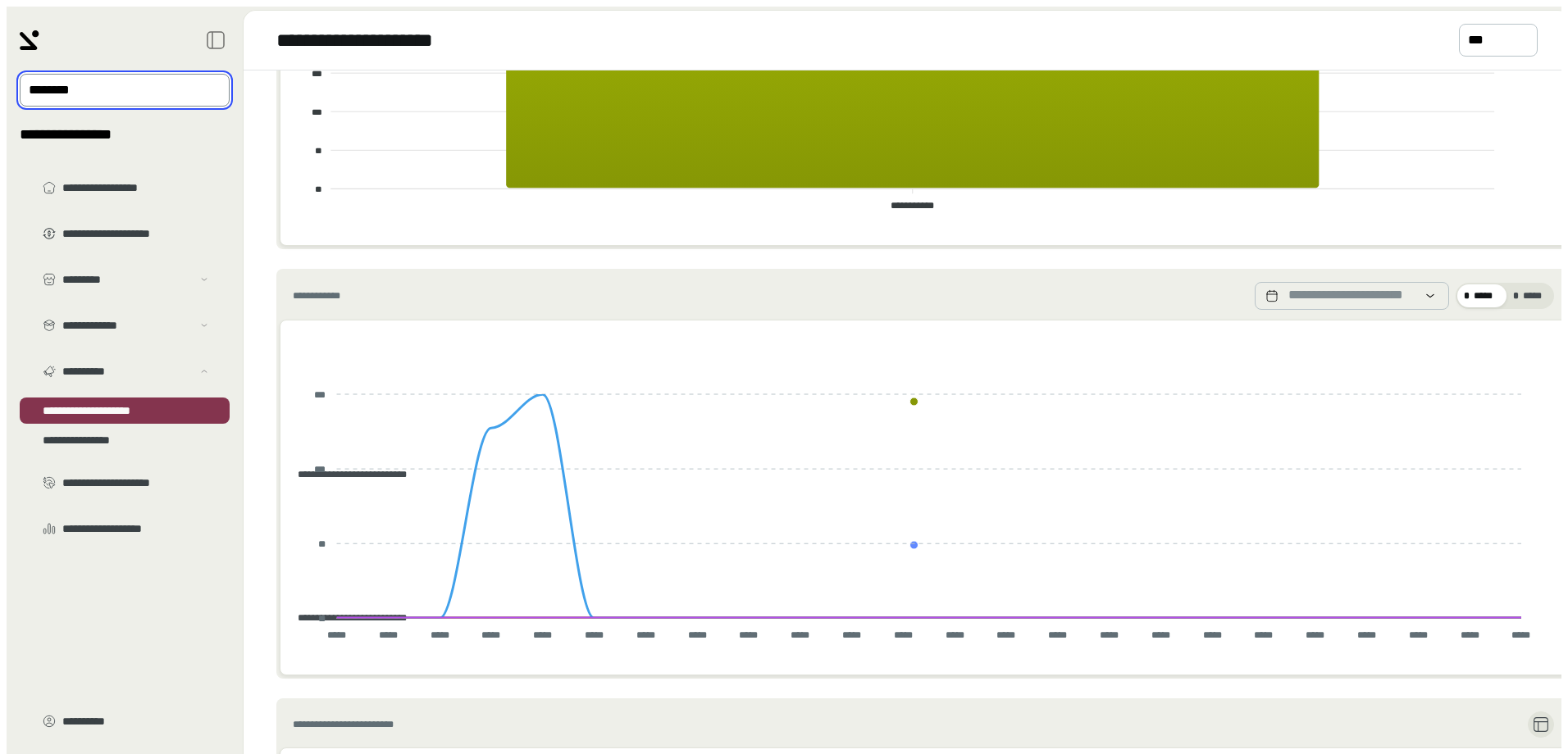 click at bounding box center (113, 90) 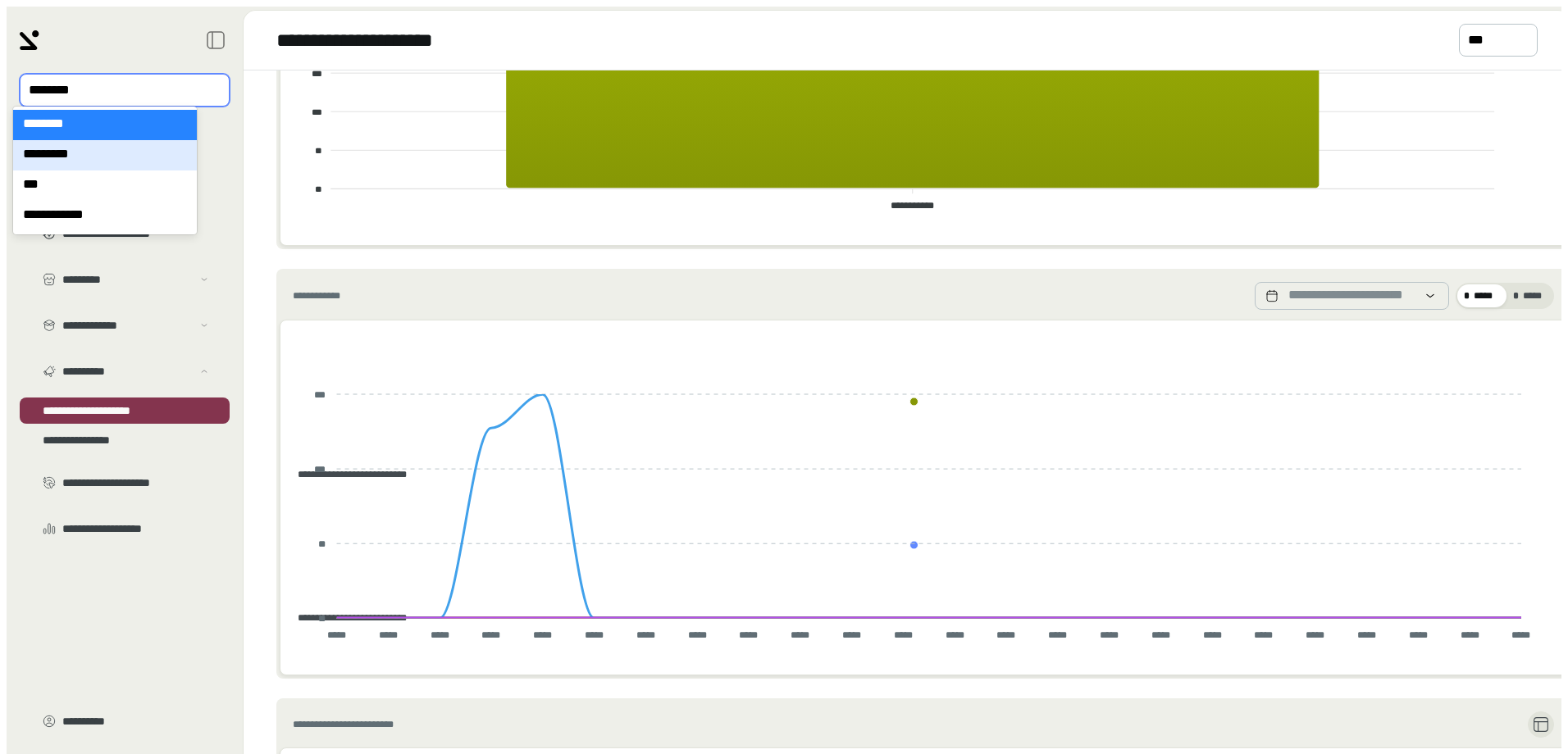 click on "*********" at bounding box center (105, 155) 